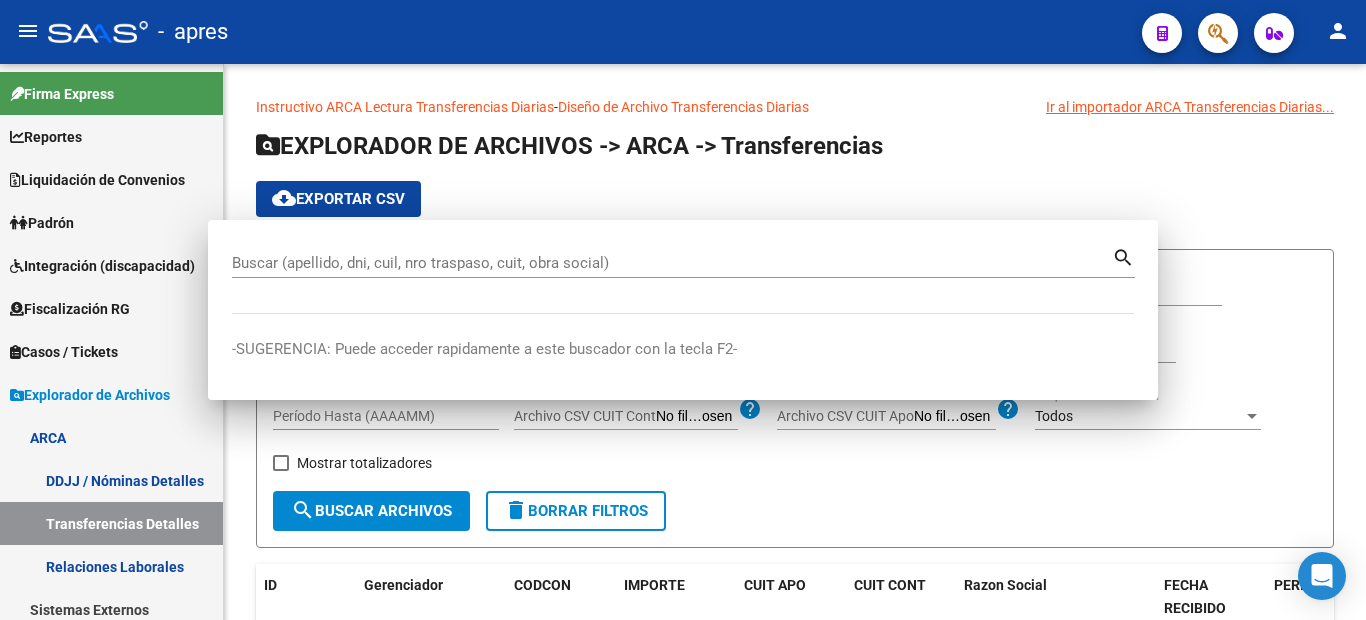 scroll, scrollTop: 0, scrollLeft: 0, axis: both 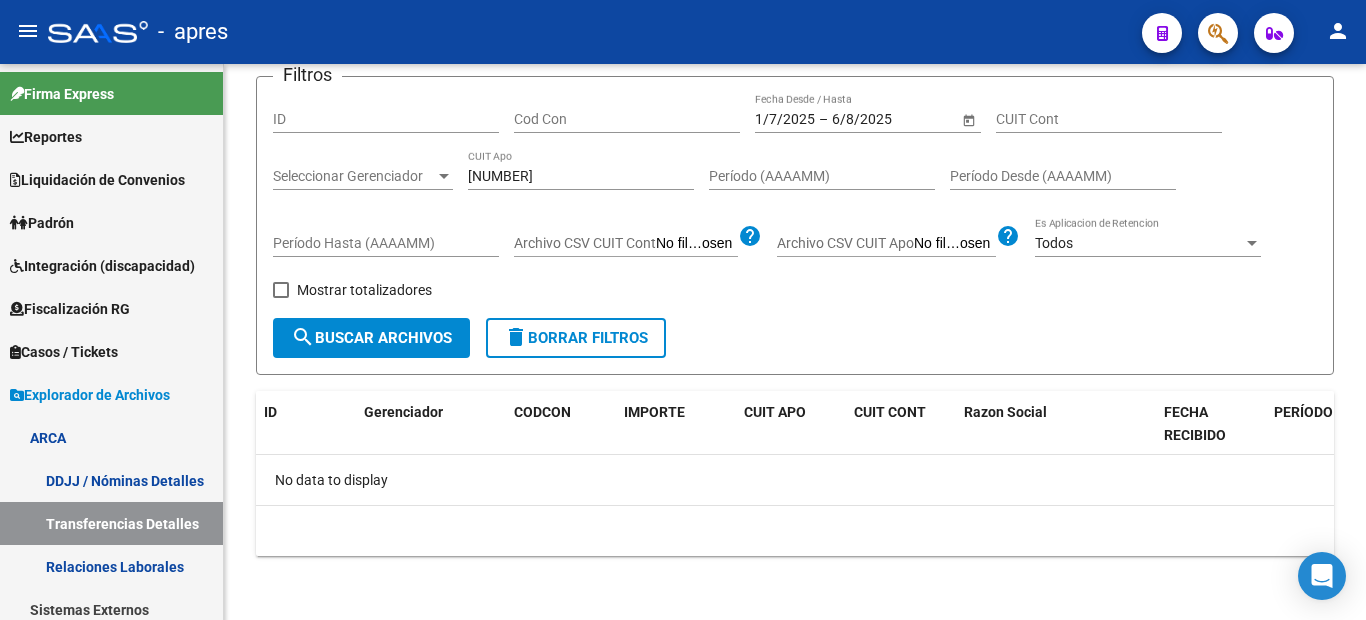 click 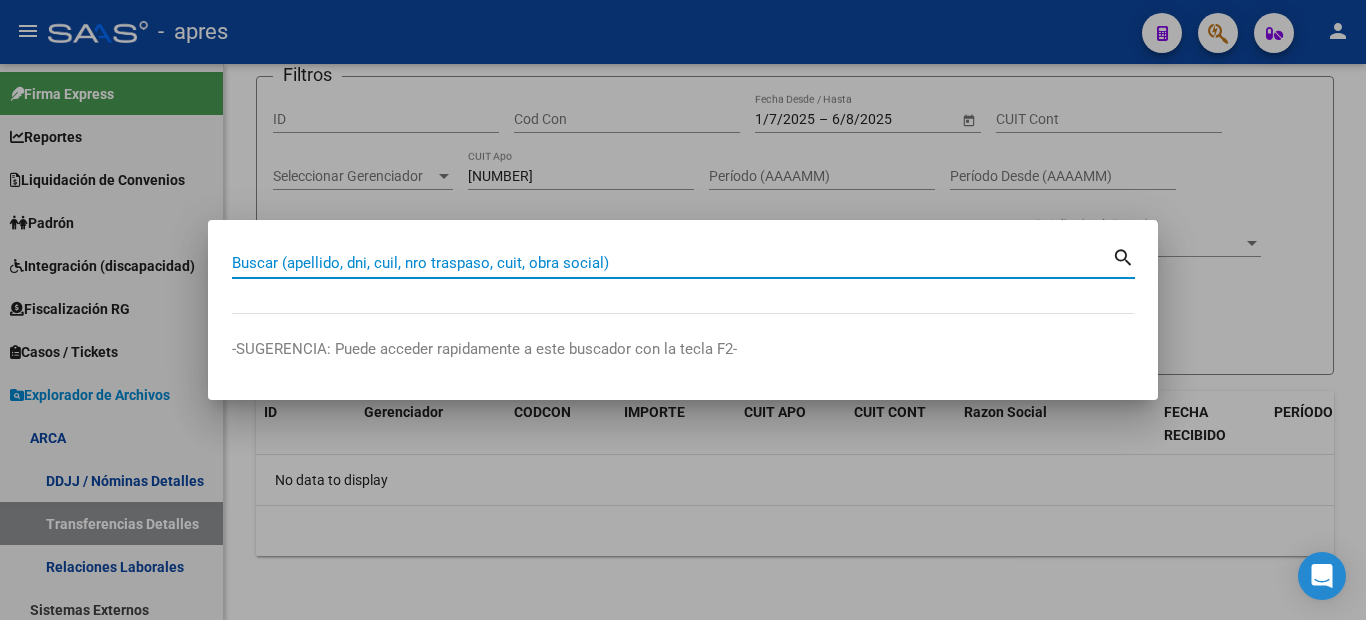paste on "[NUMBER]" 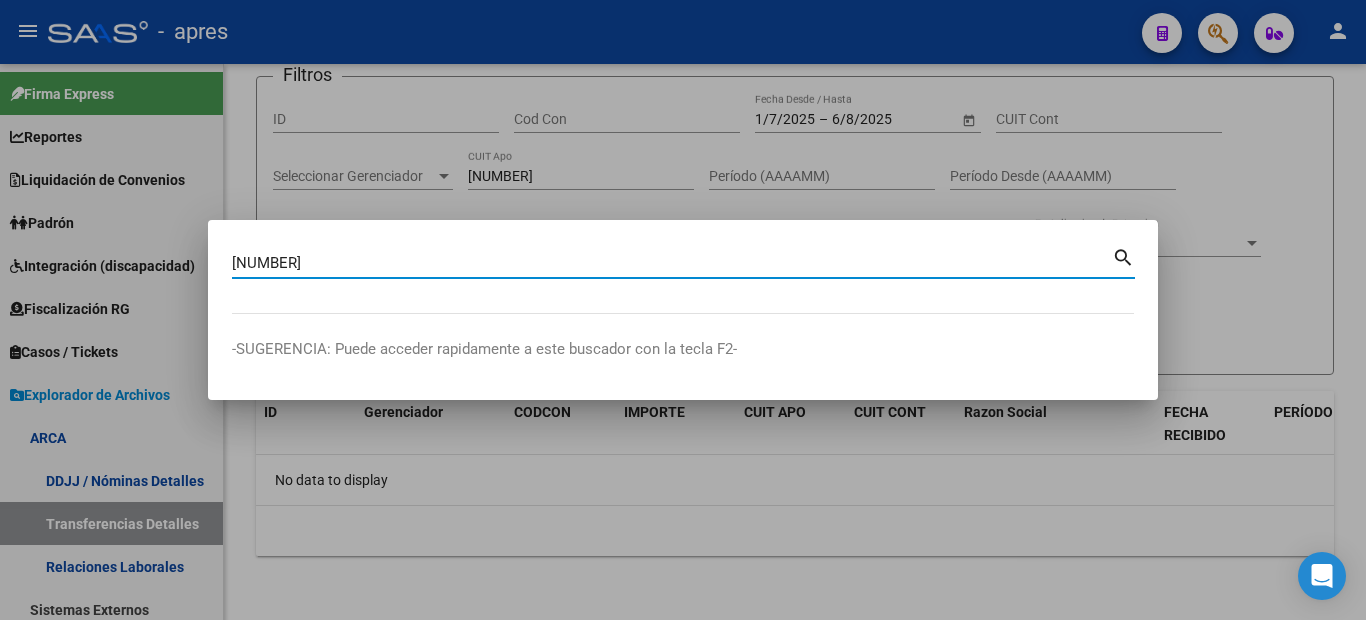 type on "[NUMBER]" 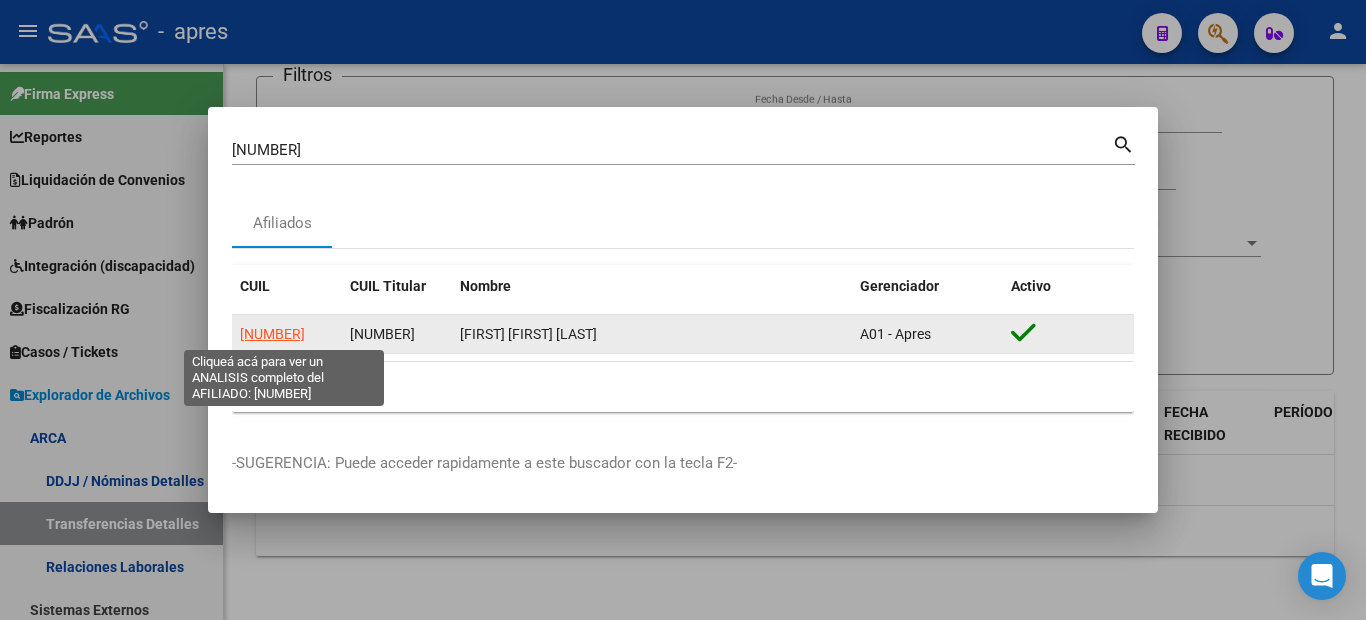 click on "[NUMBER]" 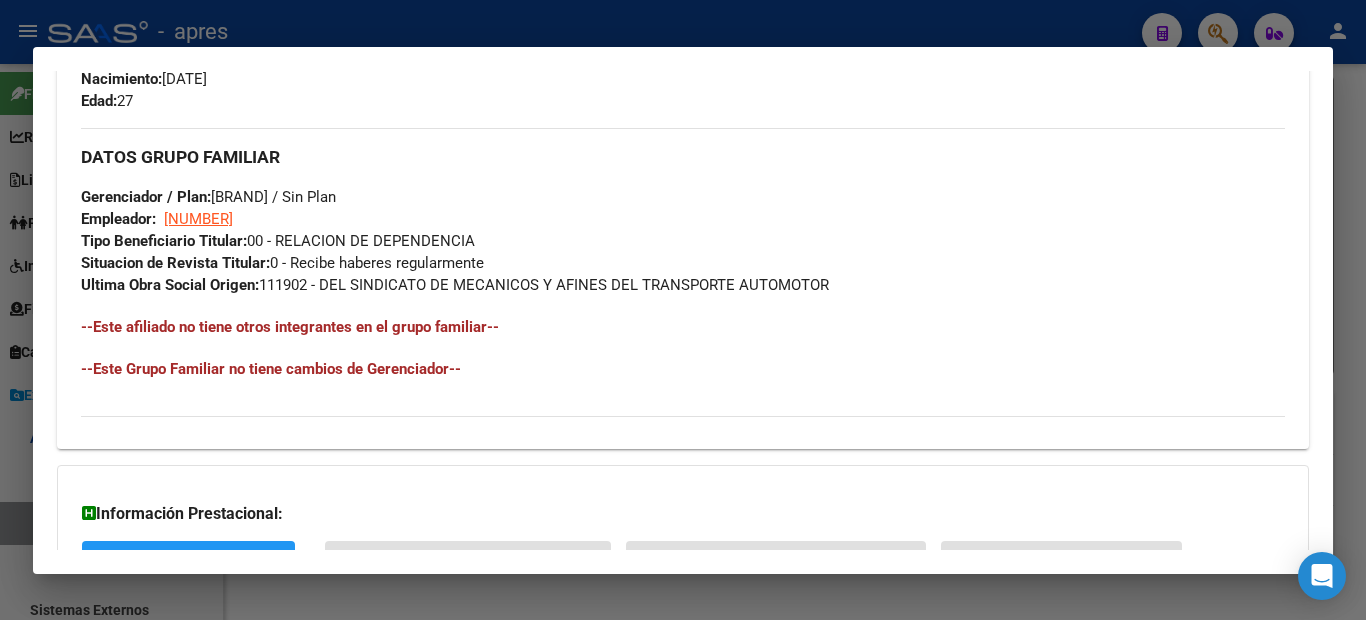 scroll, scrollTop: 1062, scrollLeft: 0, axis: vertical 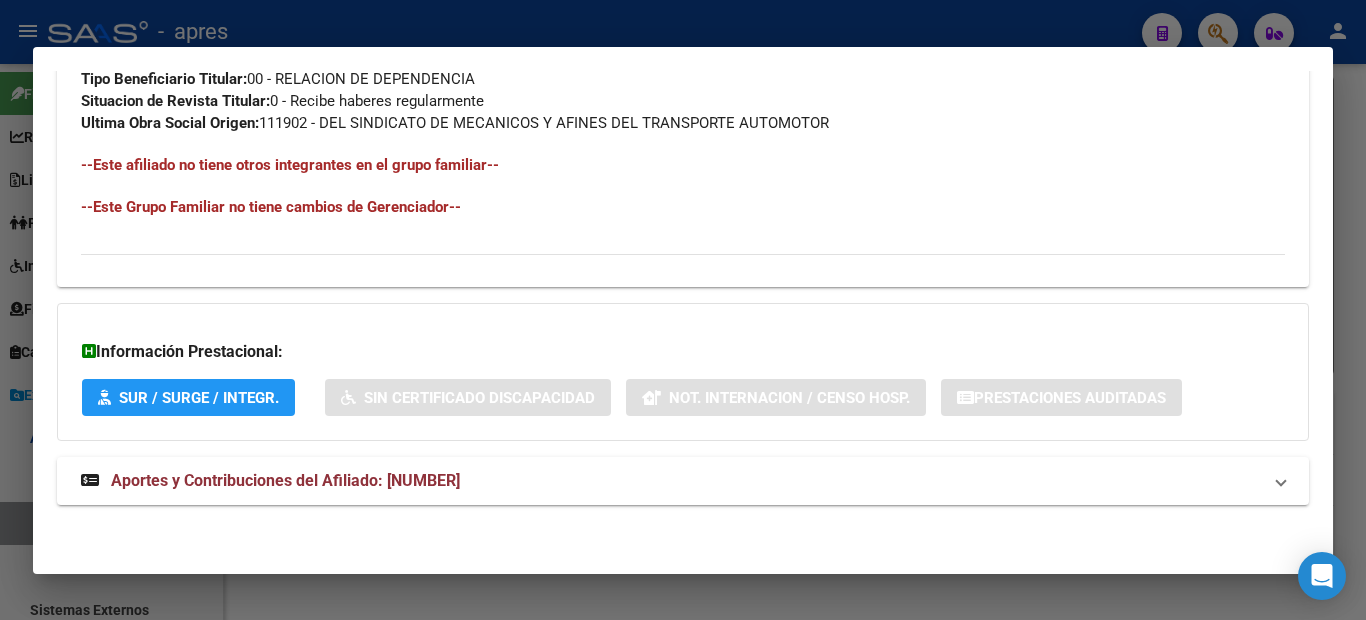 click on "DATOS PADRÓN ÁGIL:  [FIRST] [FIRST] [LAST]   <br>  | <br>  ACTIVO <br>  | <br>   AFILIADO TITULAR  <br>  Datos Personales y Afiliatorios según Entes Externos: SSS FTP ARCA Padrón ARCA Impuestos Organismos Ext. <br>  <br>  No hay casos -> Crear<br>  <br>  Gerenciador: <br>   <br>  A01 - Apres Atención telefónica: Atención emergencias: Otros Datos Útiles: <br>   <br>  Datos de Empadronamiento <br>  <br>  Enviar Credencial Digital remove_red_eye Movimientos <br>   <br>  Sin Certificado Discapacidad Crear Familiar ABM Rápido ABM Etiquetas: Estado: ACTIVO Última Alta Formal:  01/05/2025 Ultimo Tipo Movimiento Alta:  ALTA RG OPCION Online (clave fiscal) Comentario ADMIN:  ALTA AUTOMATICA POR ADHESION AFIP el 2025-06-06 13:11:30 DATOS DEL AFILIADO Apellido:  [FIRST] [FIRST] [LAST] CUIL:  [NUMBER] Documento:  DU - DOCUMENTO UNICO [NUMBER]  Nacionalidad:  ARGENTINA Parentesco:  0 - Titular Estado Civil:  Soltero Discapacitado: <br>  <br>  NO (00) Sexo:  F Nacimiento:  30/04/1998 Edad:  27  Teléfono Particular:  [PHONE]            Provincia:  Buenos Aires Localidad:  1900  1" at bounding box center (683, -196) 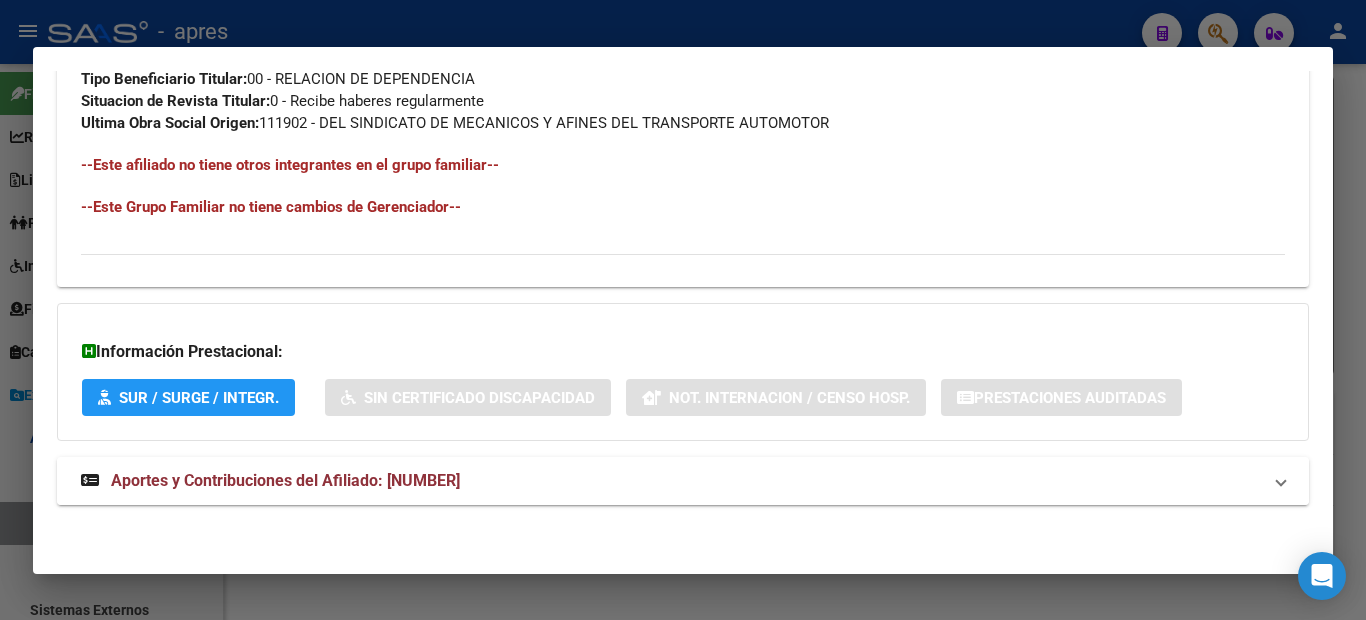 click on "Aportes y Contribuciones del Afiliado: [NUMBER]" at bounding box center (285, 480) 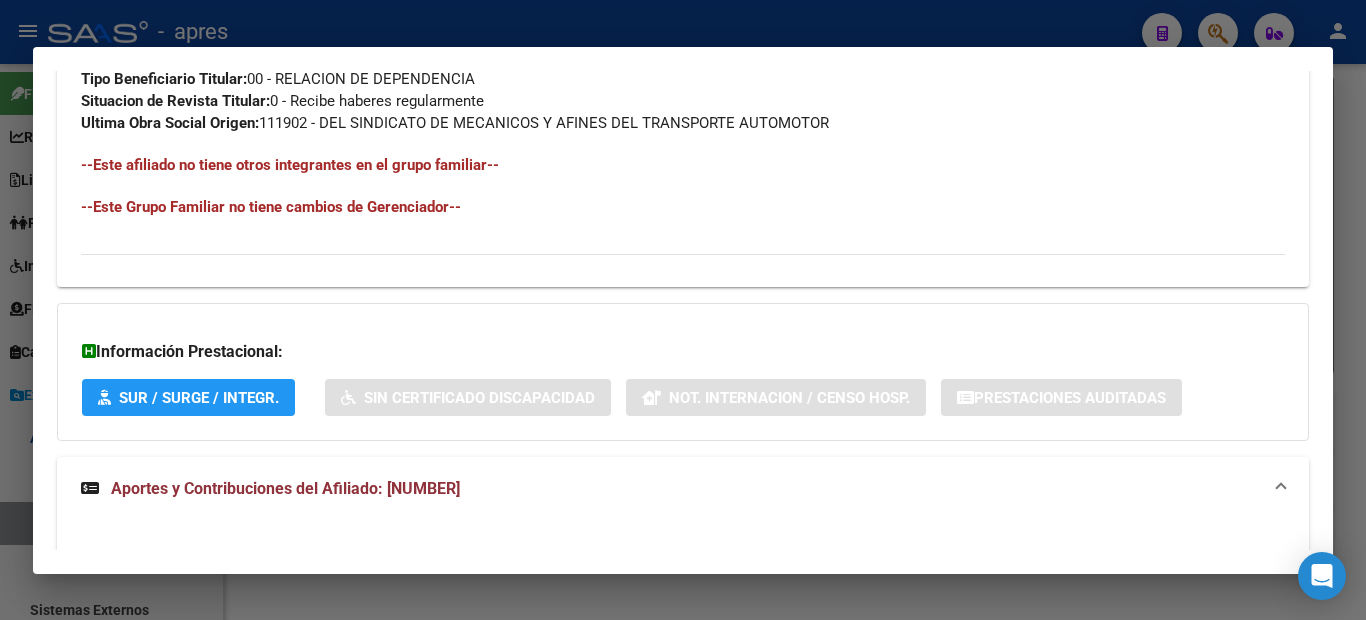 scroll, scrollTop: 1727, scrollLeft: 0, axis: vertical 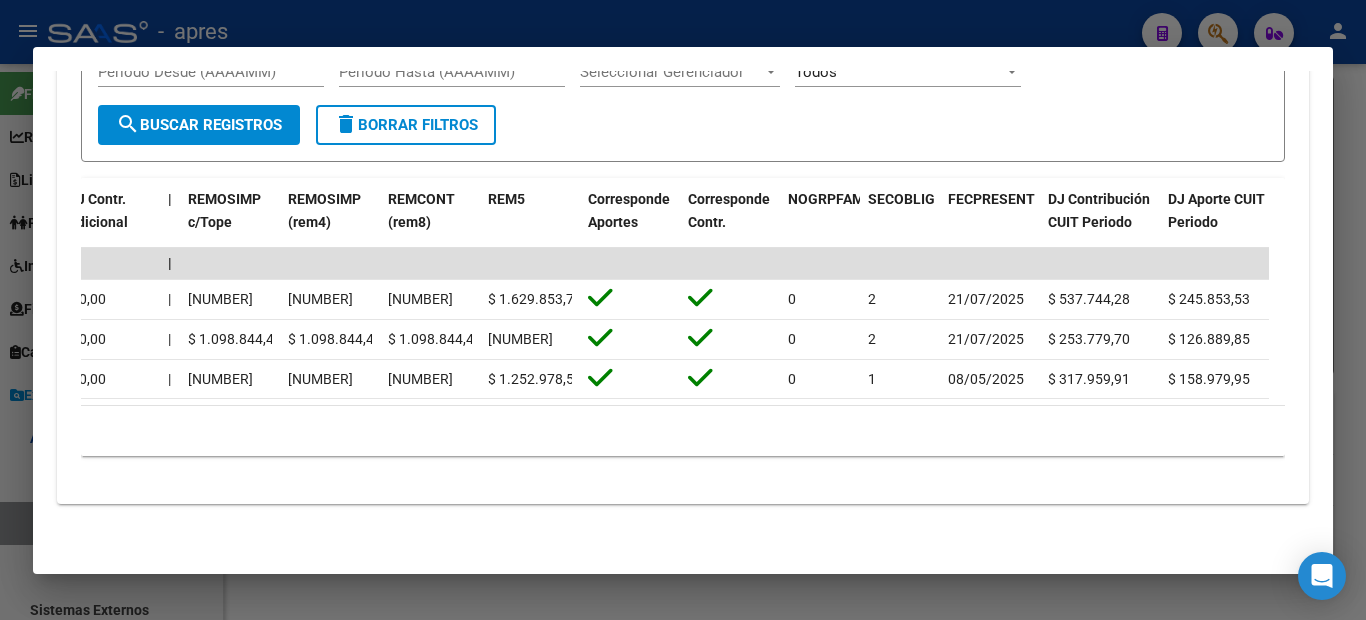 click at bounding box center [683, 310] 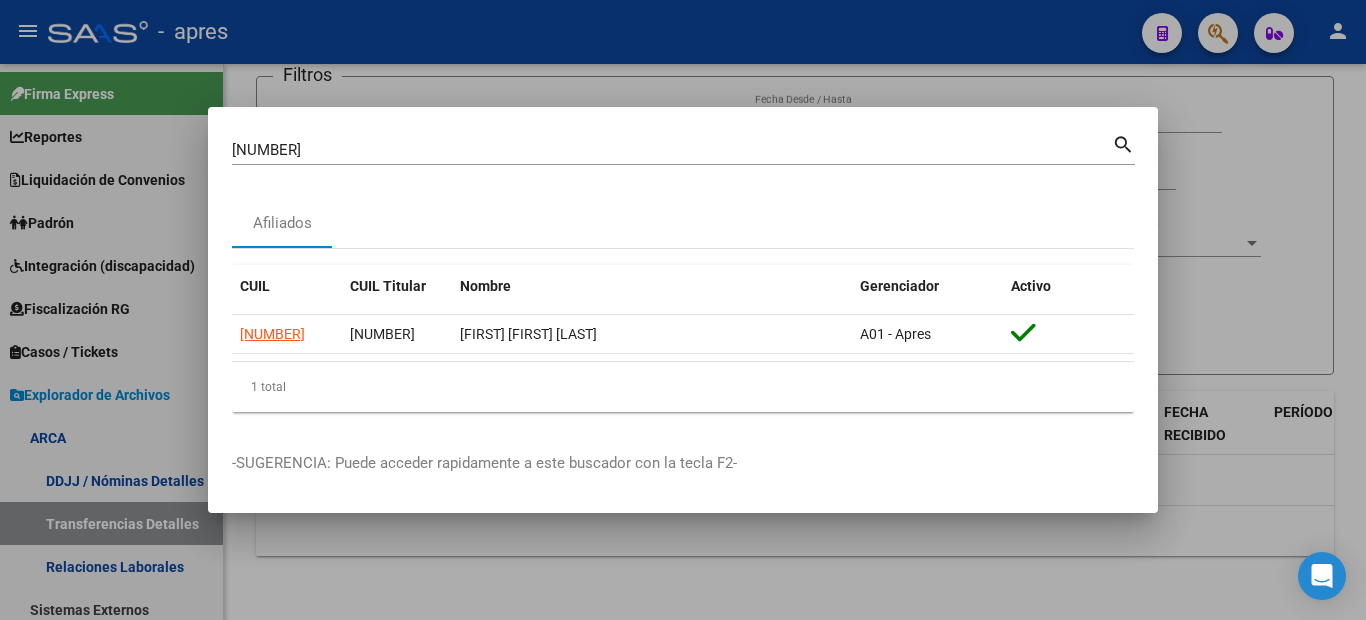 click at bounding box center [683, 310] 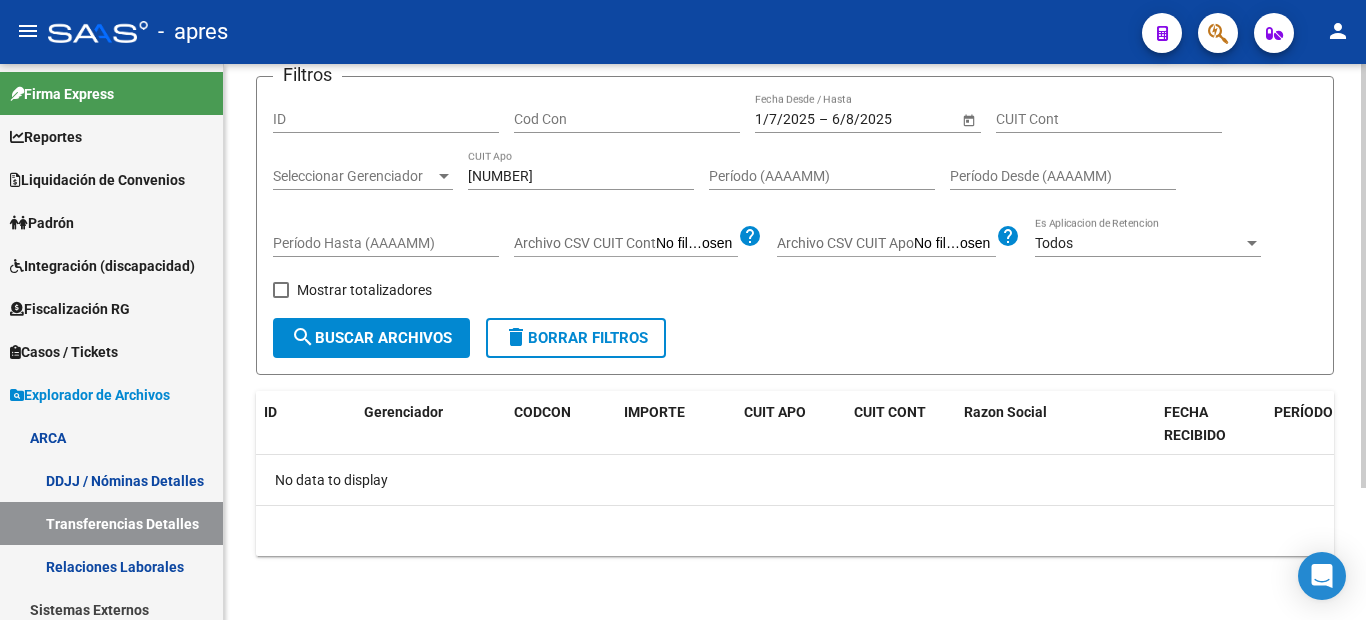 scroll, scrollTop: 0, scrollLeft: 0, axis: both 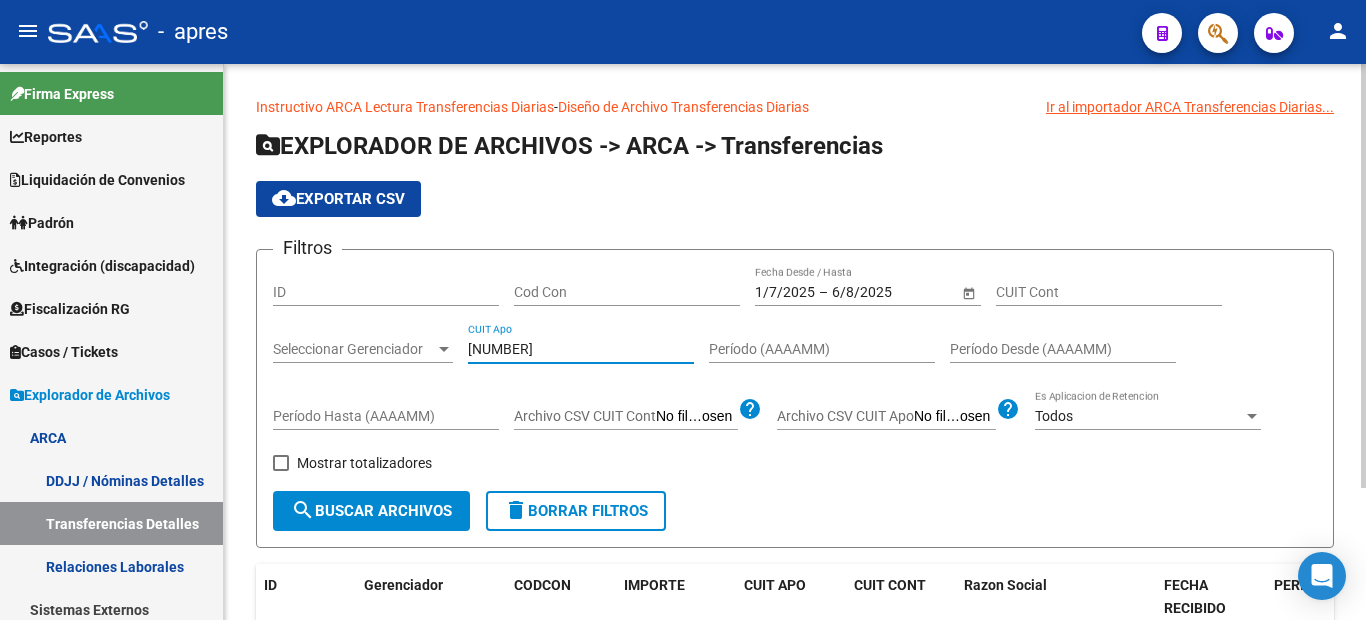 drag, startPoint x: 569, startPoint y: 345, endPoint x: 384, endPoint y: 335, distance: 185.27008 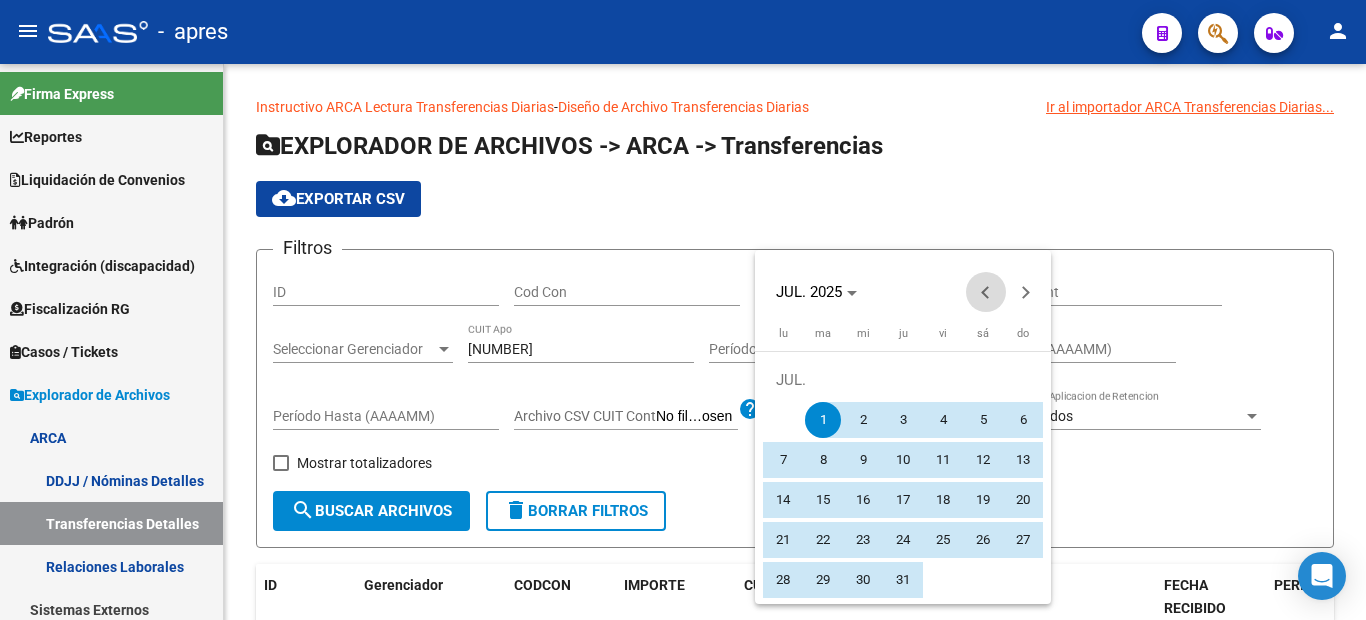 click at bounding box center [986, 292] 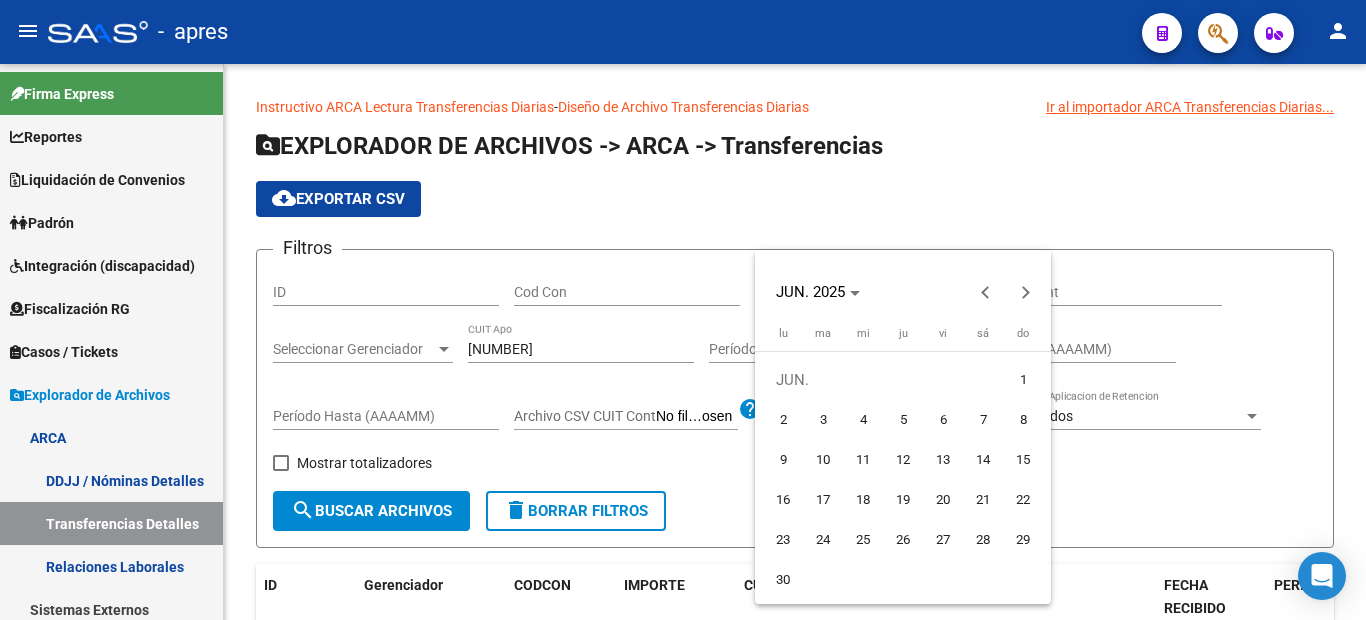click on "1" at bounding box center (1023, 380) 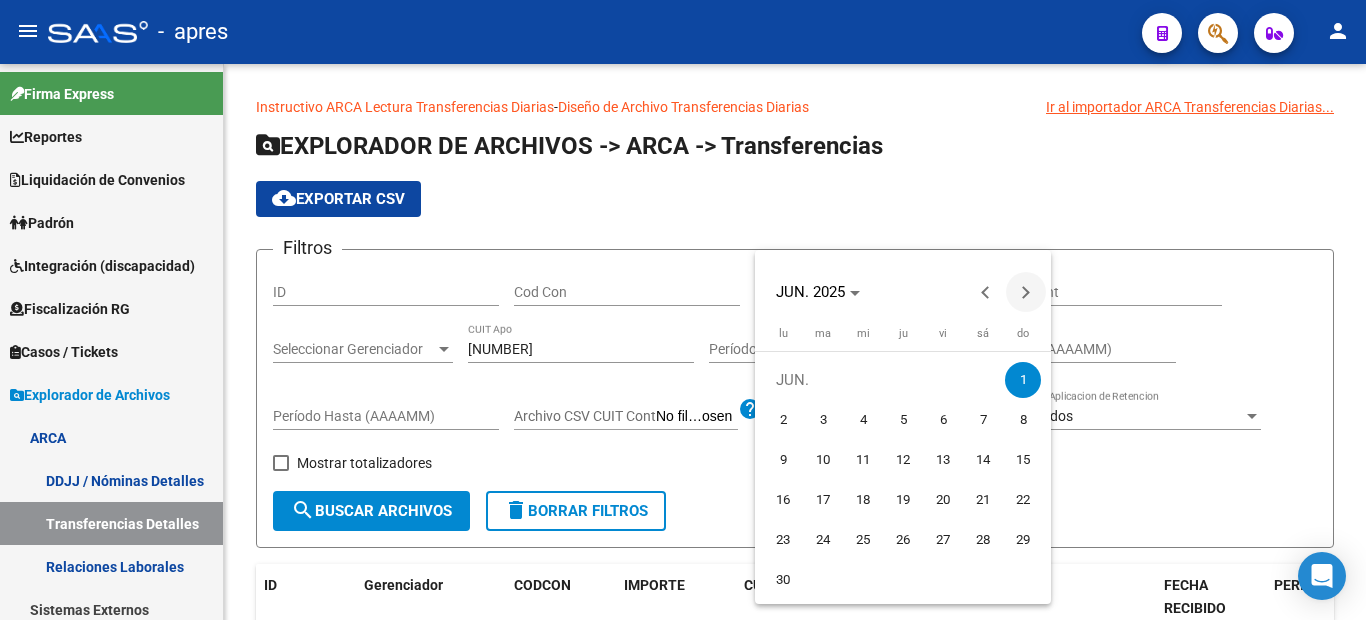 click at bounding box center (1026, 292) 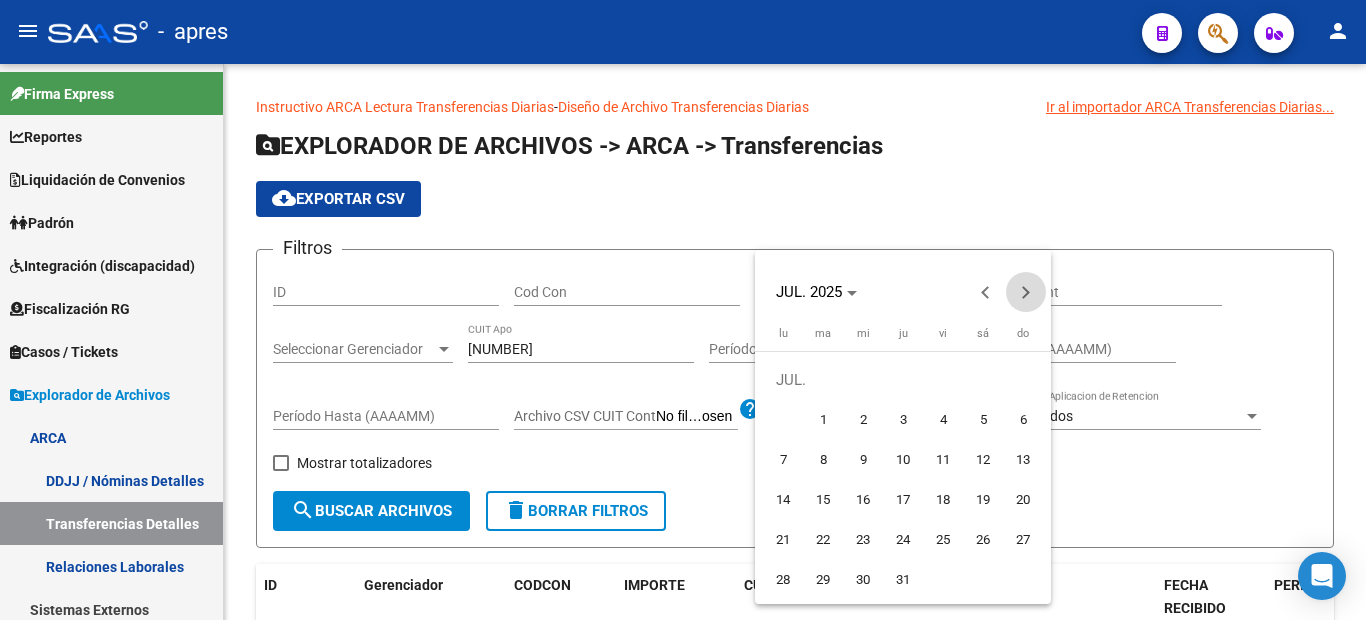 click at bounding box center (1026, 292) 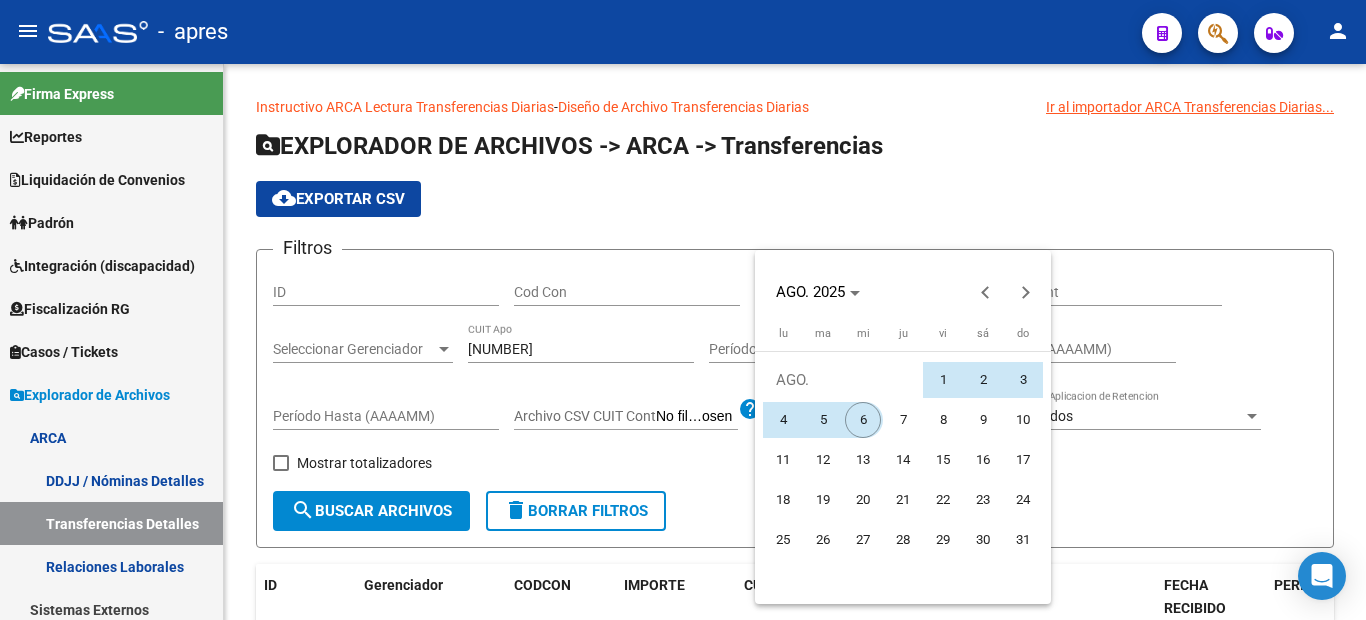 click on "6" at bounding box center (863, 420) 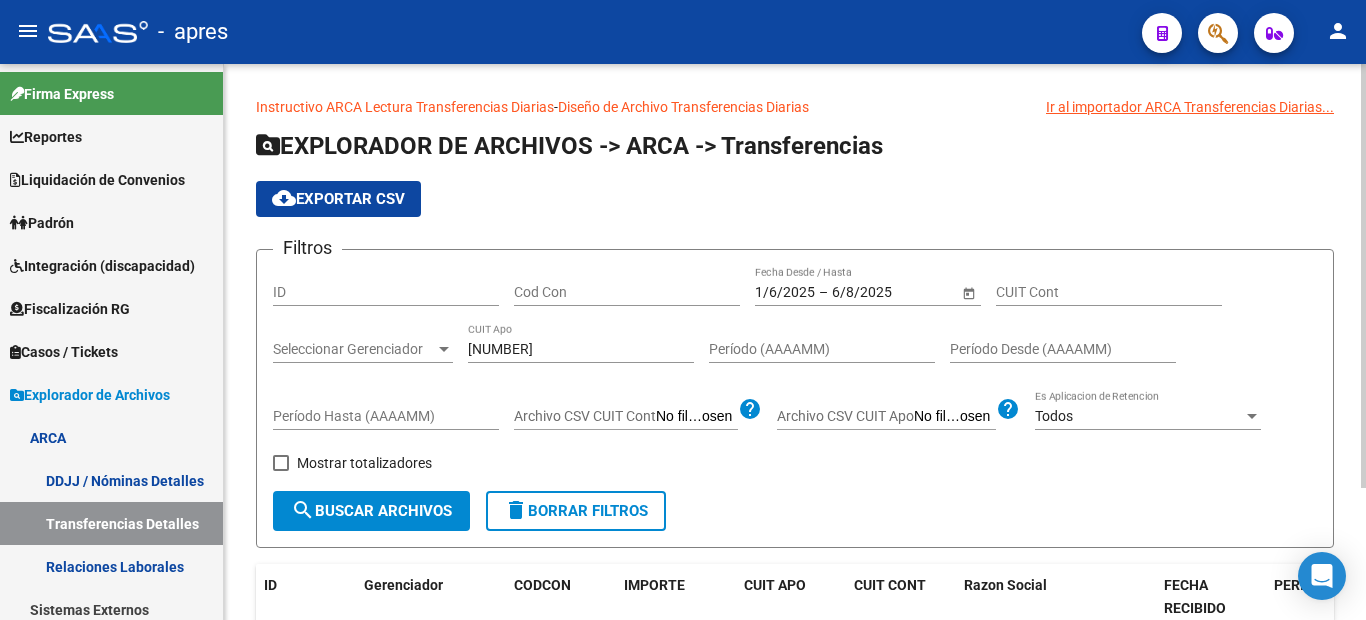 click on "search  Buscar Archivos" 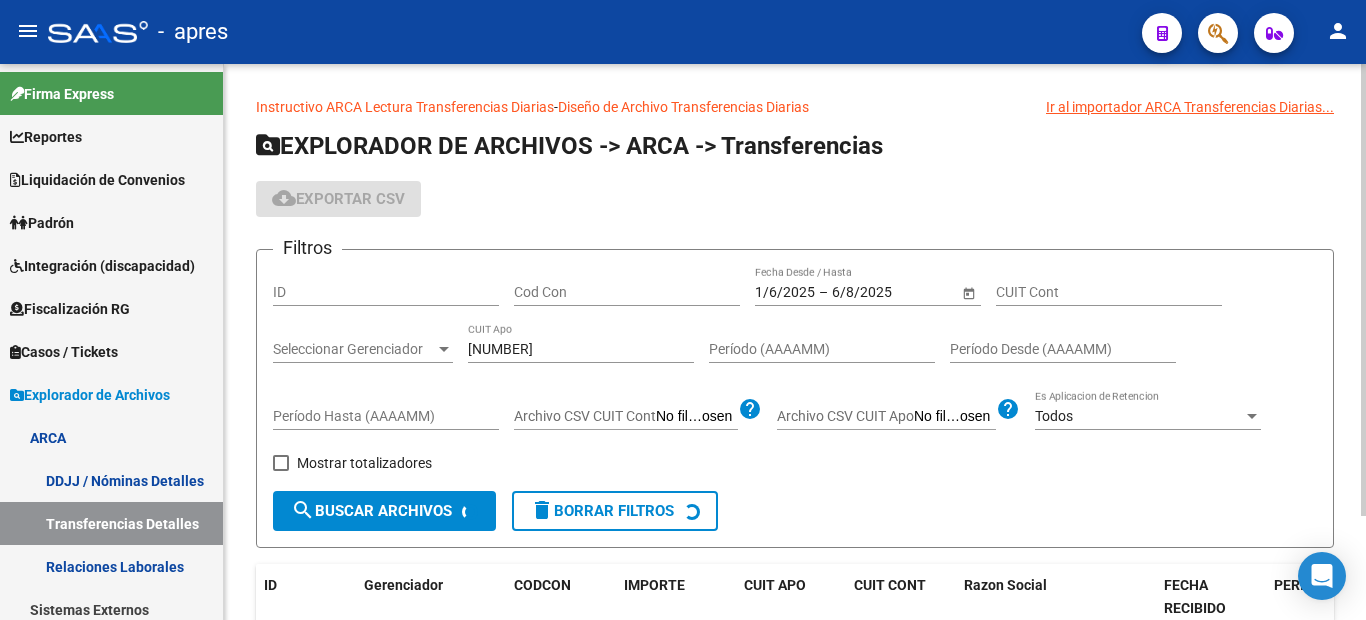 scroll, scrollTop: 217, scrollLeft: 0, axis: vertical 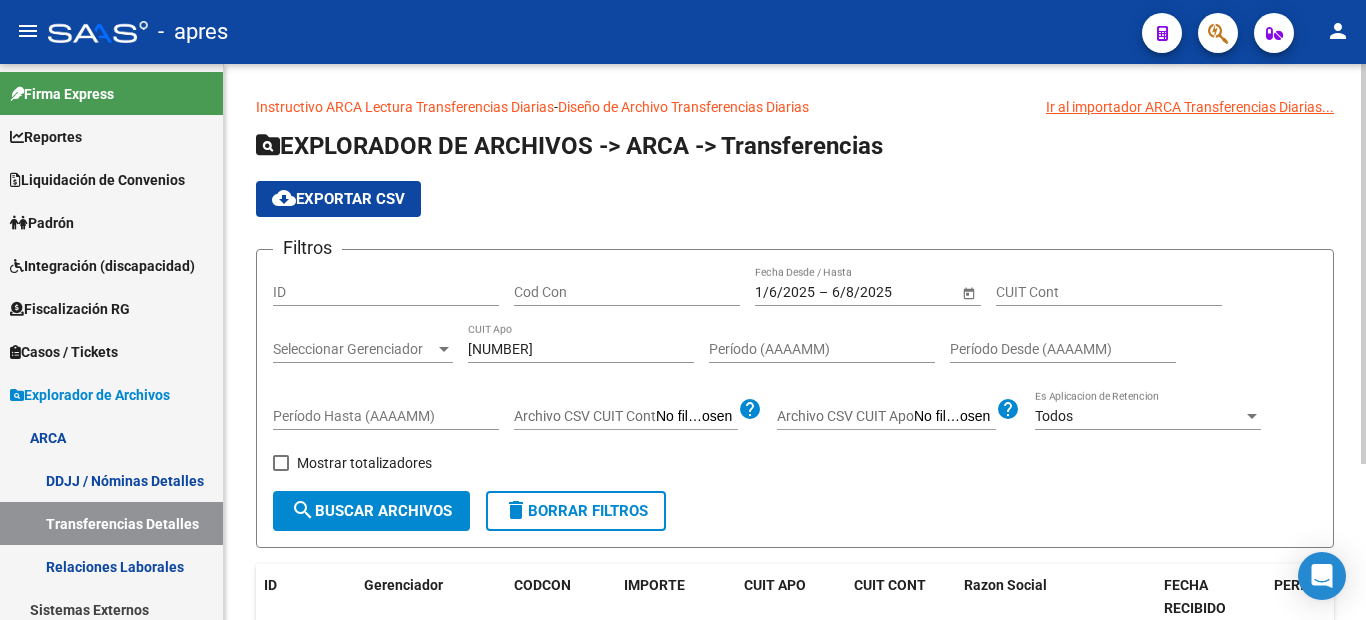 click 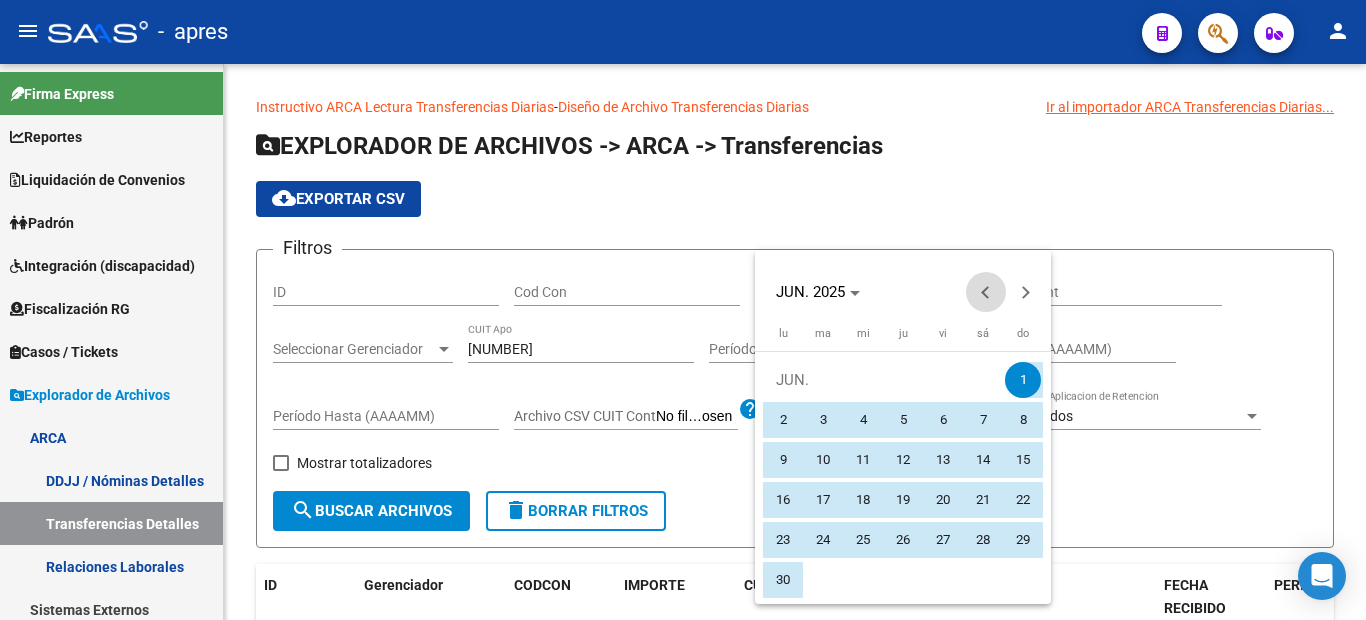 click at bounding box center (986, 292) 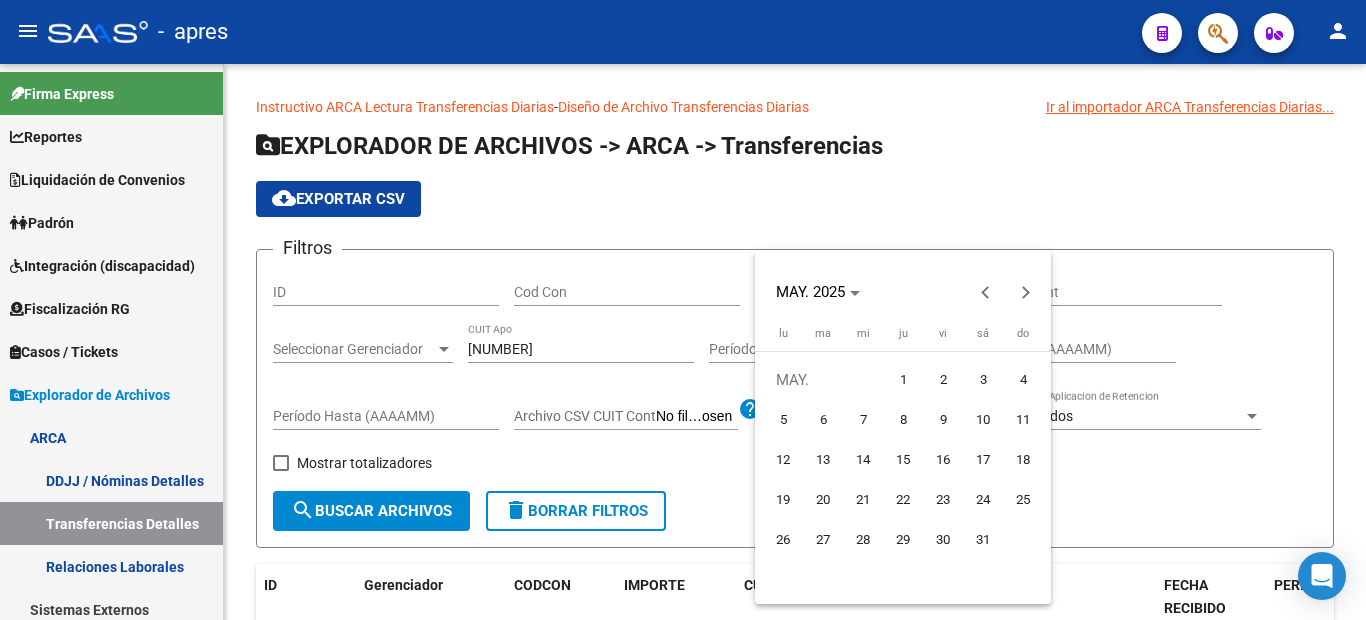 click on "1" at bounding box center [903, 380] 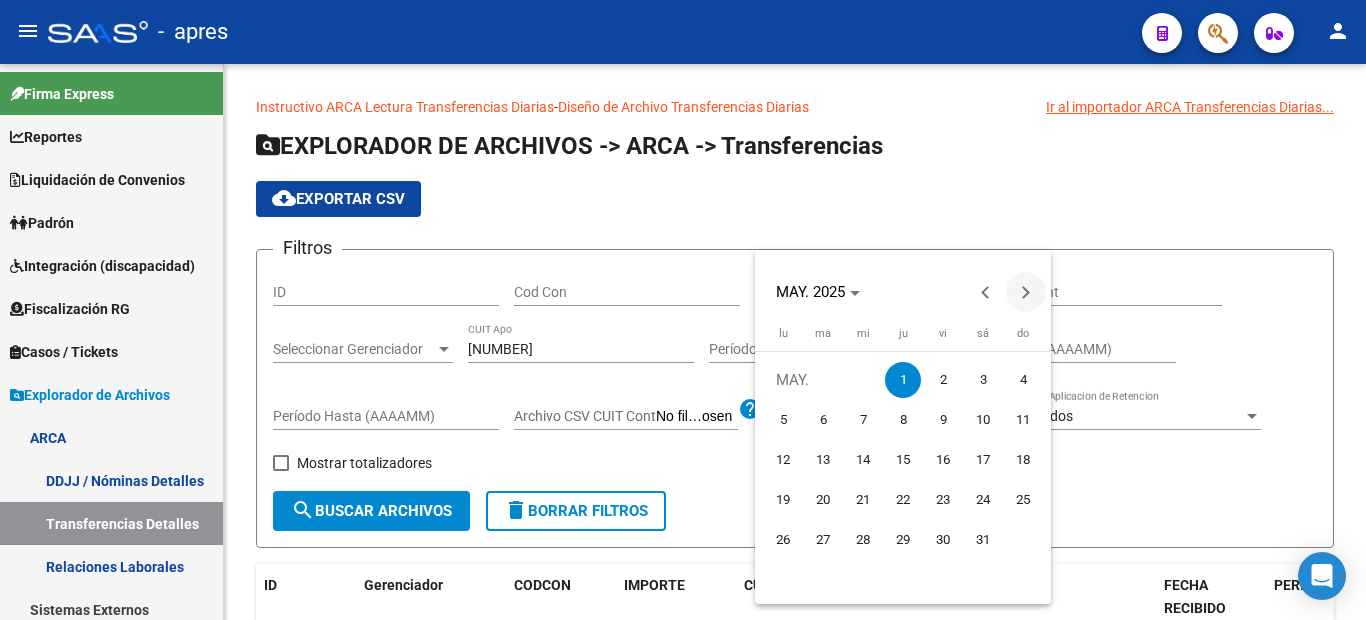 click at bounding box center [1026, 292] 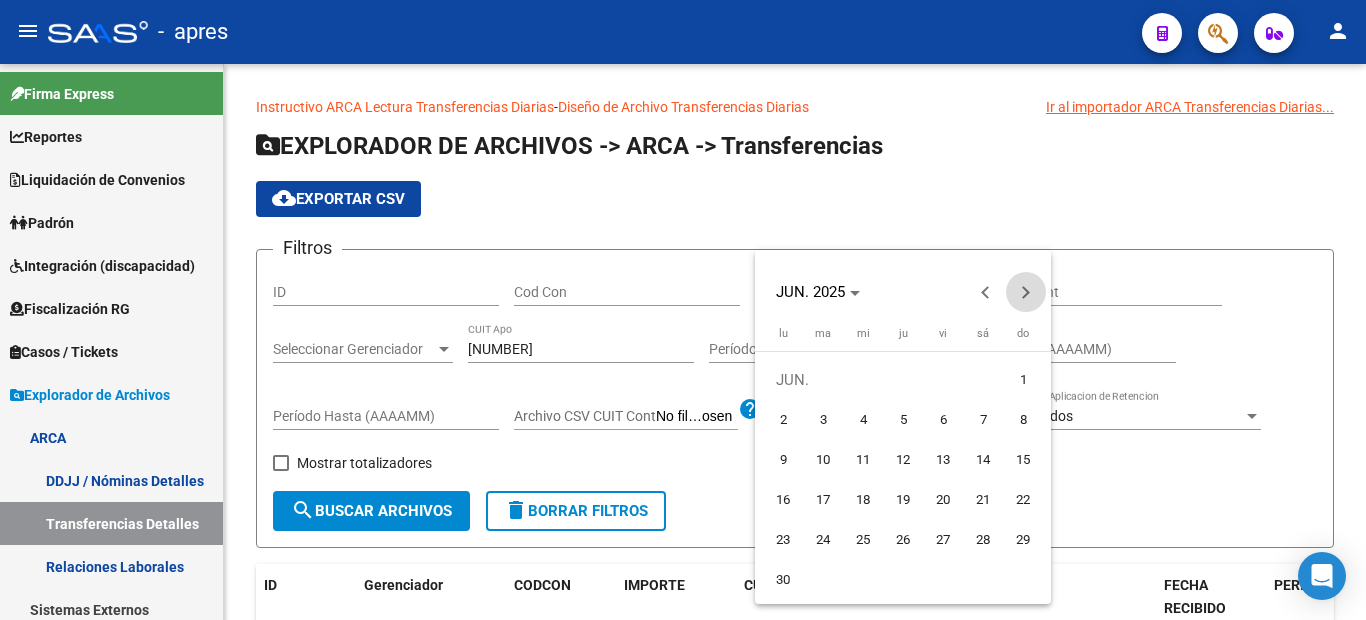 click at bounding box center [1026, 292] 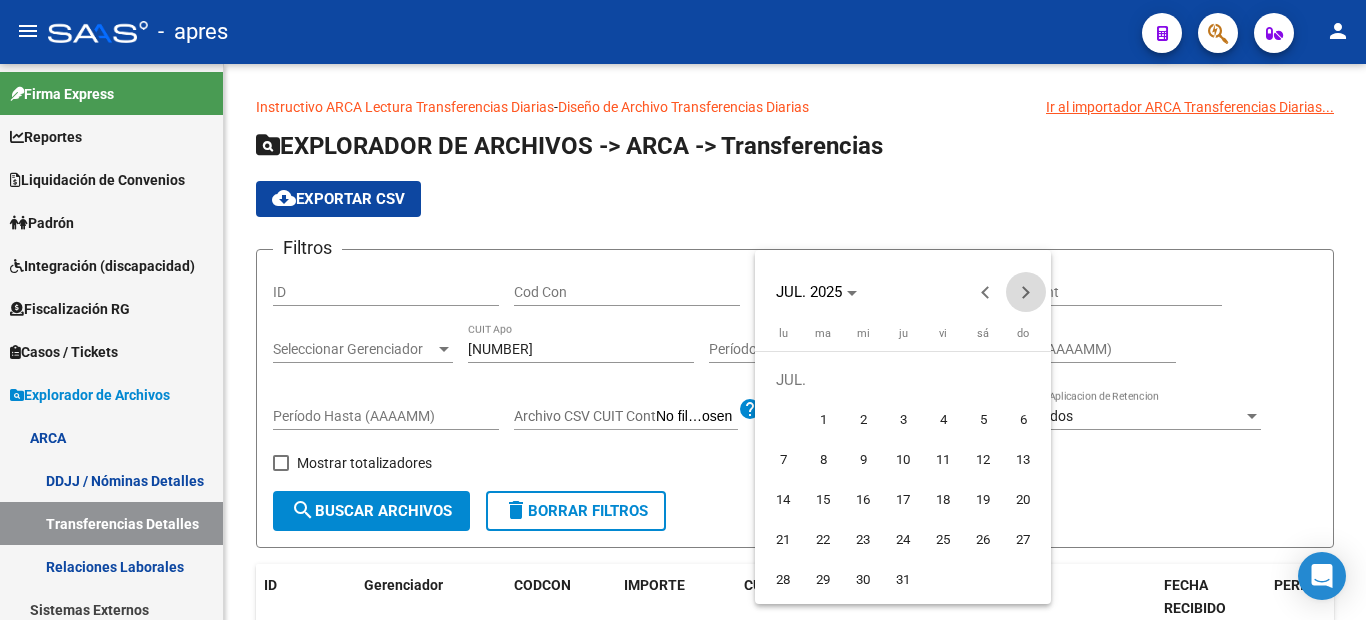click at bounding box center [1026, 292] 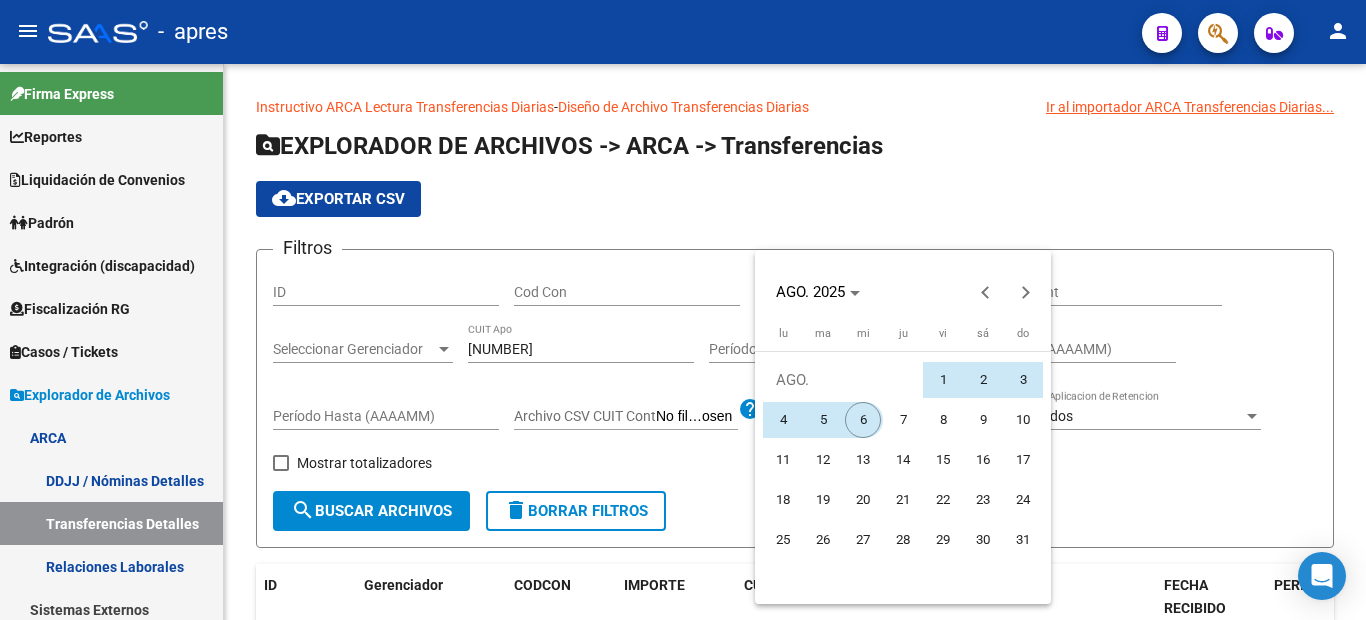 drag, startPoint x: 866, startPoint y: 424, endPoint x: 394, endPoint y: 543, distance: 486.76996 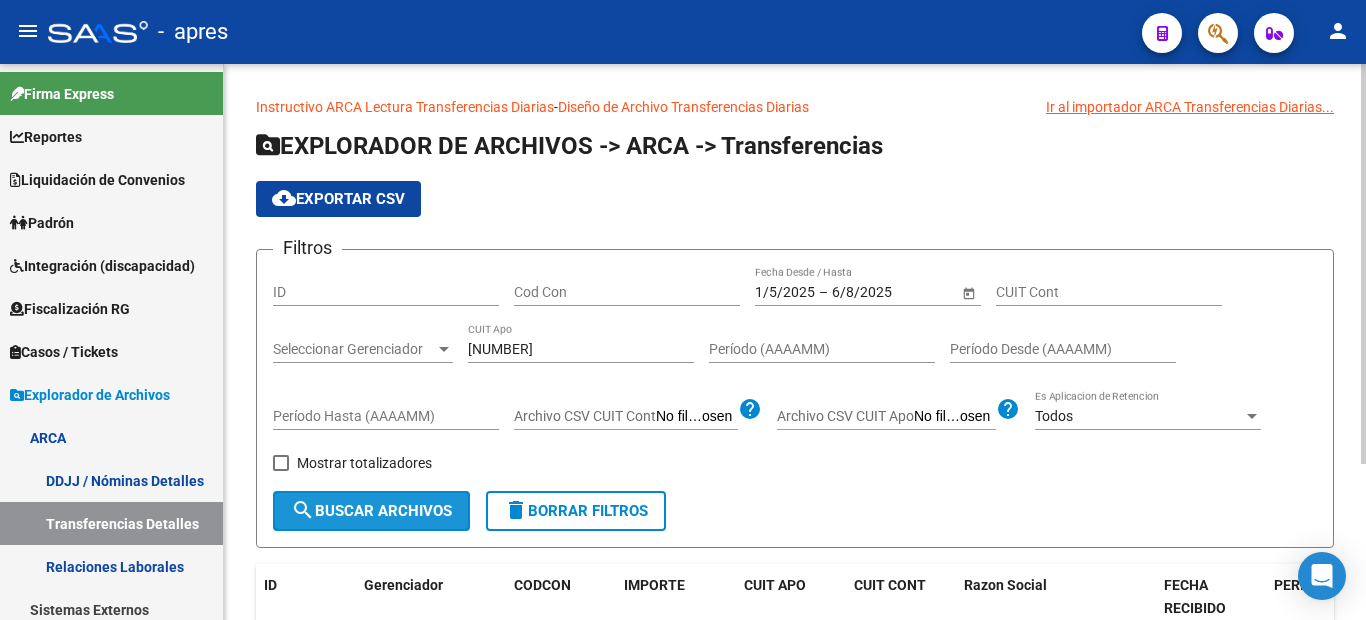 click on "search  Buscar Archivos" 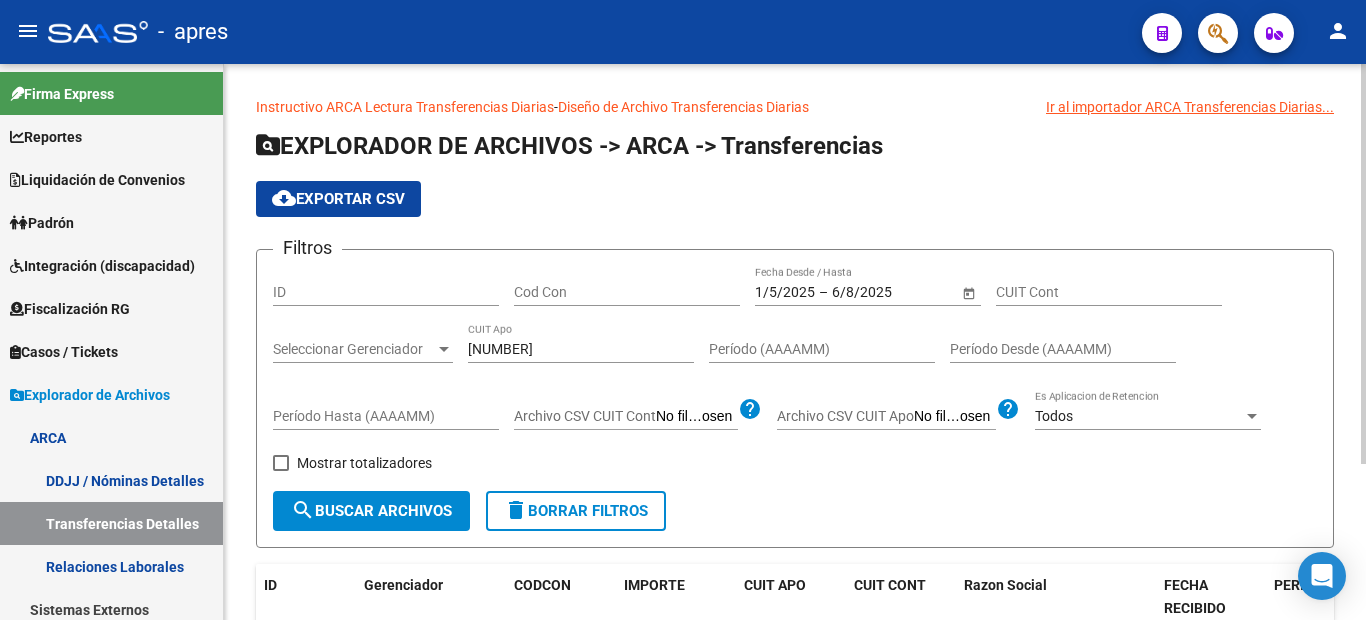 scroll, scrollTop: 217, scrollLeft: 0, axis: vertical 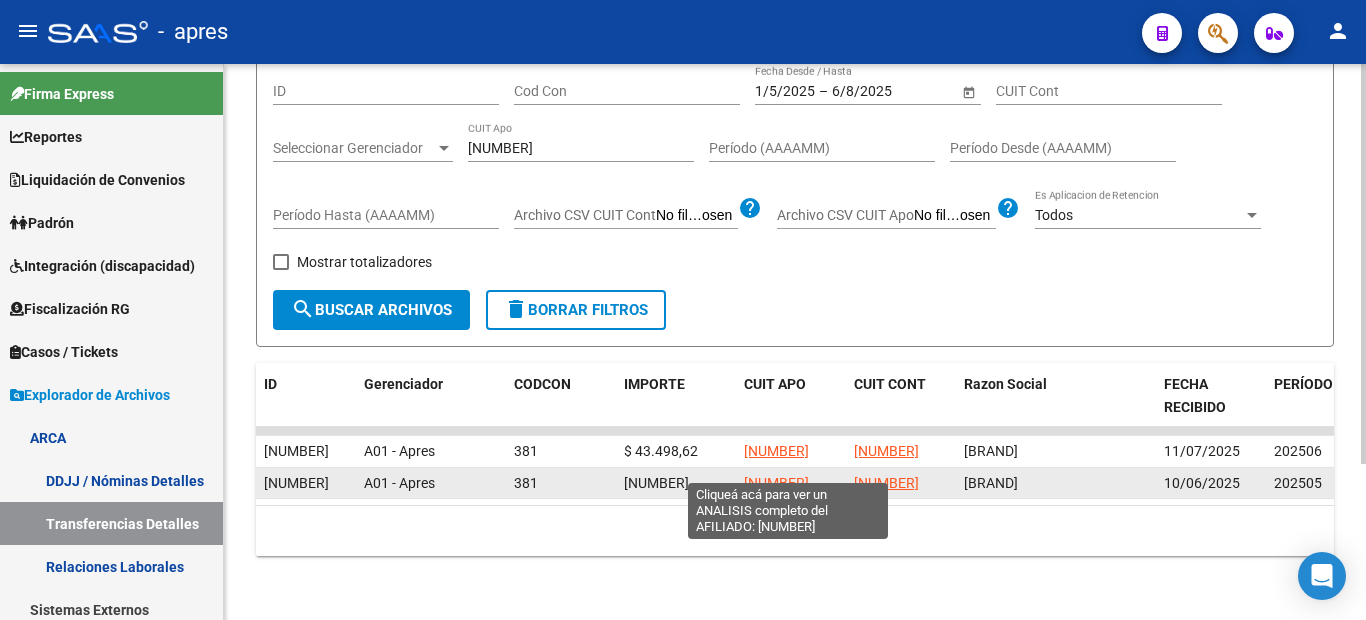 click on "[NUMBER]" 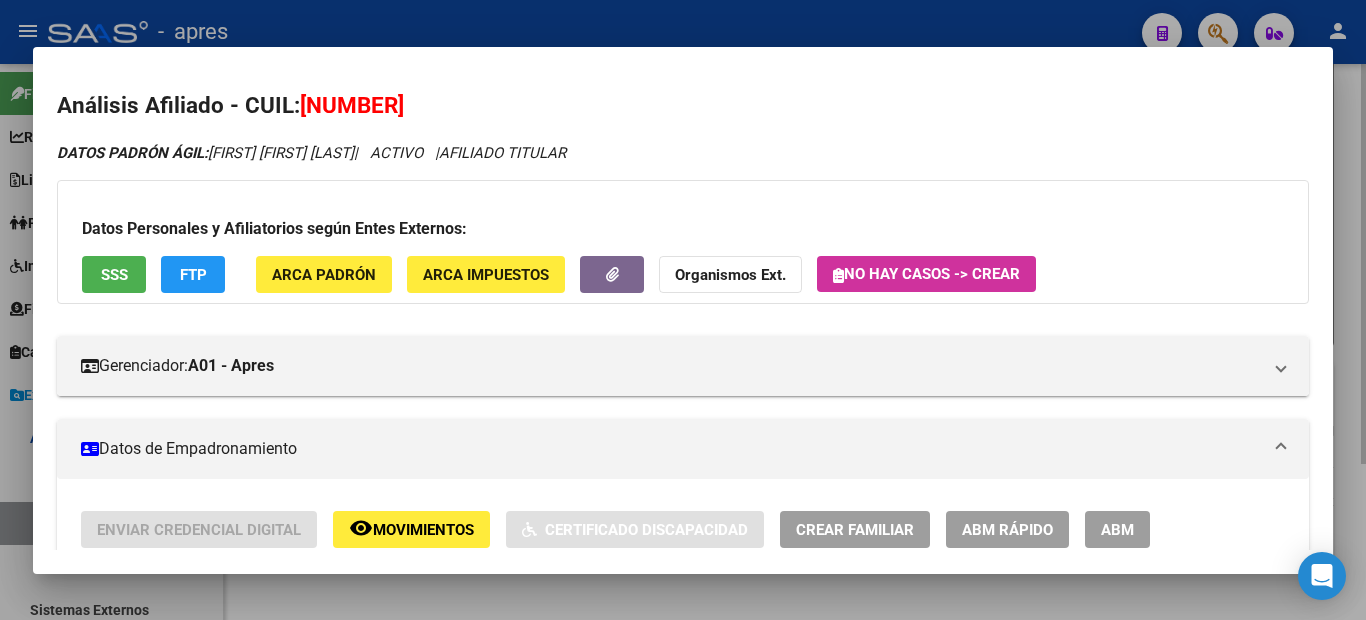 drag, startPoint x: 452, startPoint y: 616, endPoint x: 433, endPoint y: 610, distance: 19.924858 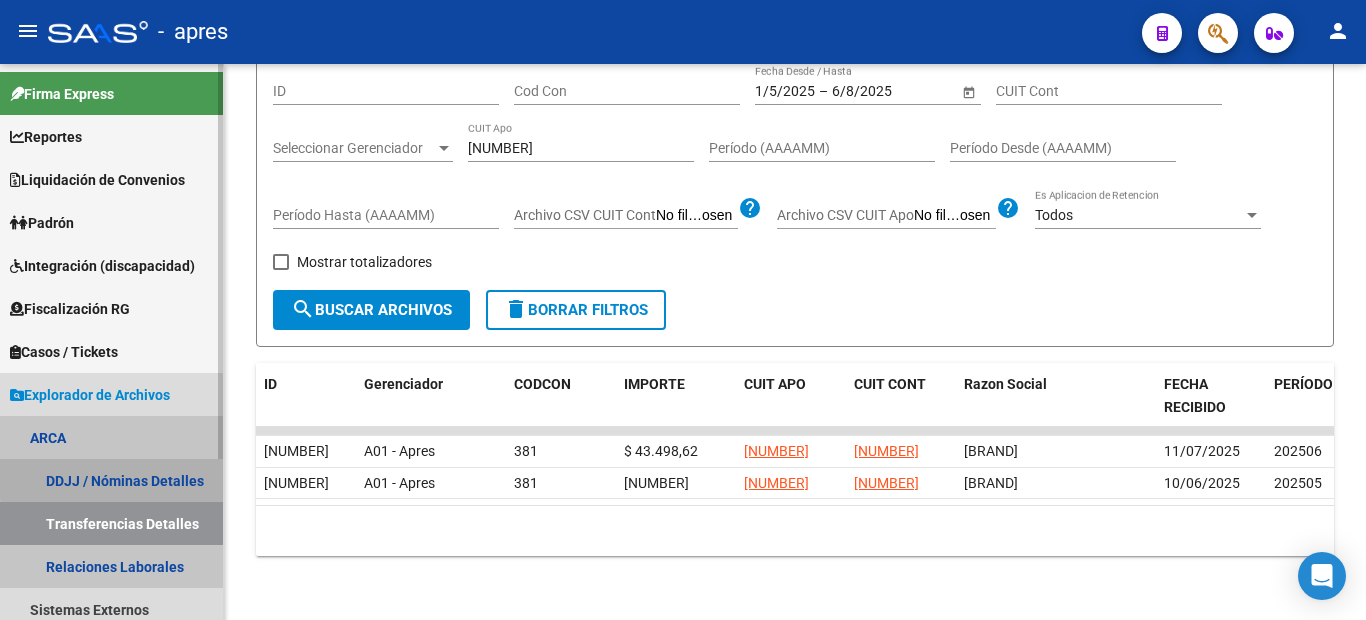 click on "DDJJ / Nóminas Detalles" at bounding box center [111, 480] 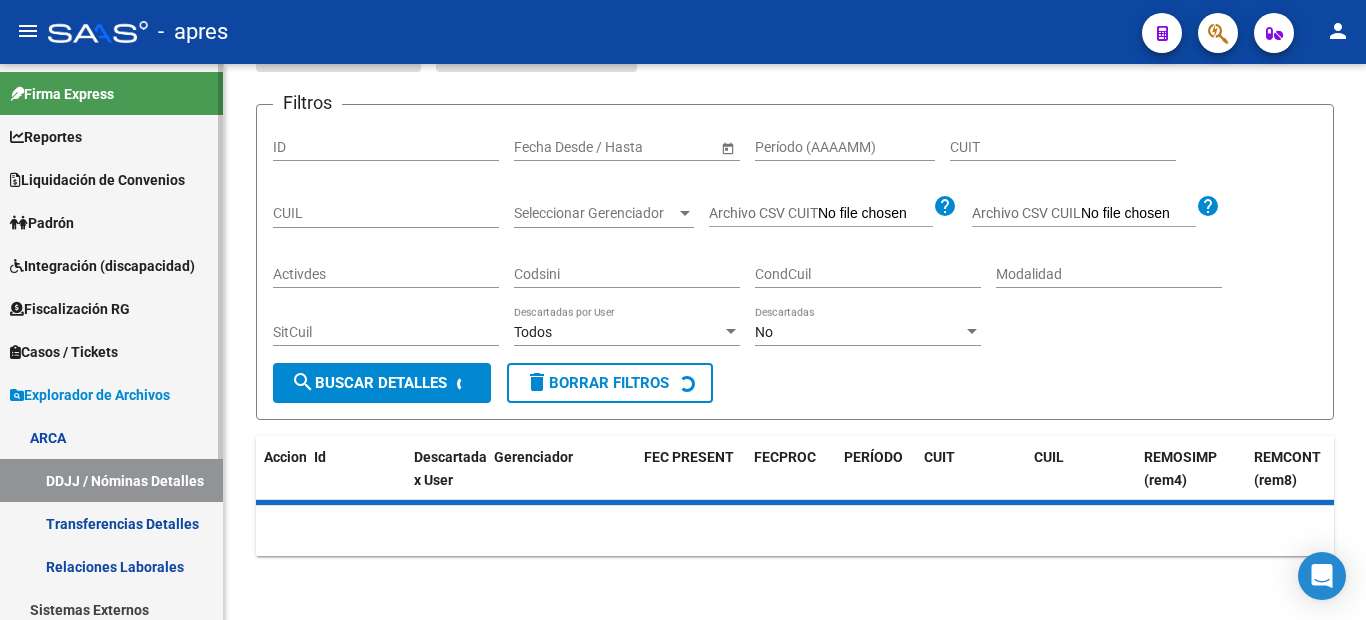 scroll, scrollTop: 0, scrollLeft: 0, axis: both 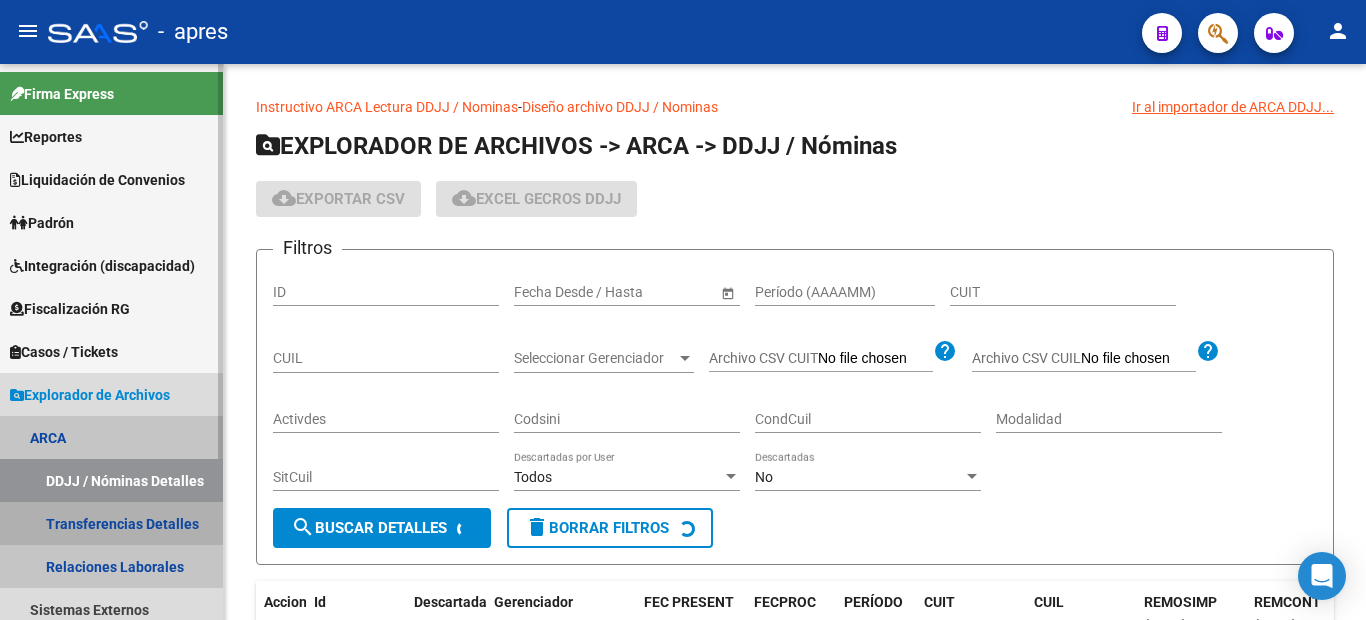 click on "Transferencias Detalles" at bounding box center (111, 523) 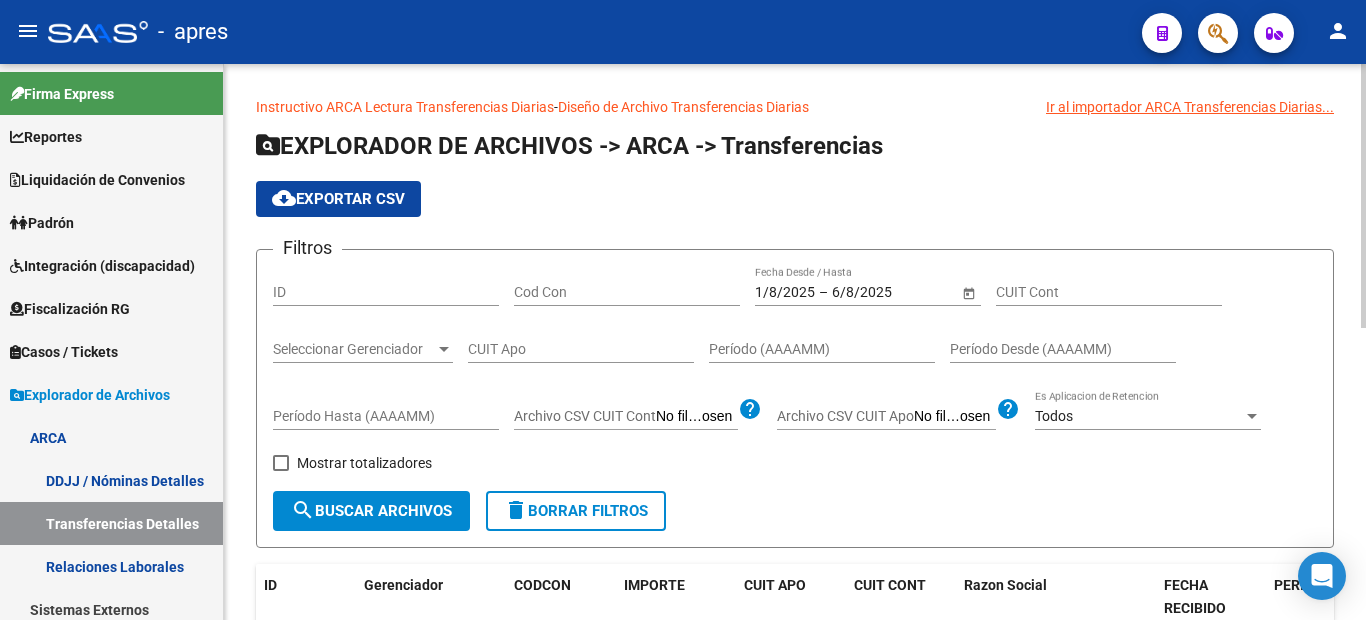 click on "CUIT Apo" 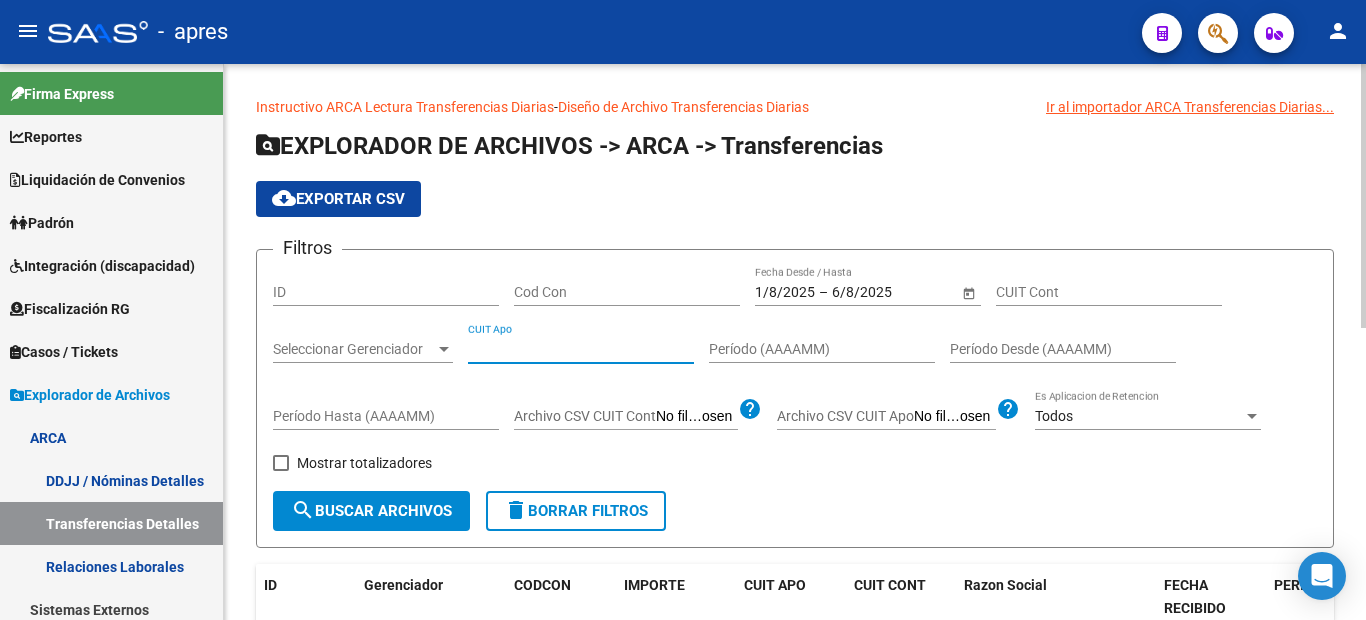 paste on "[NUMBER]" 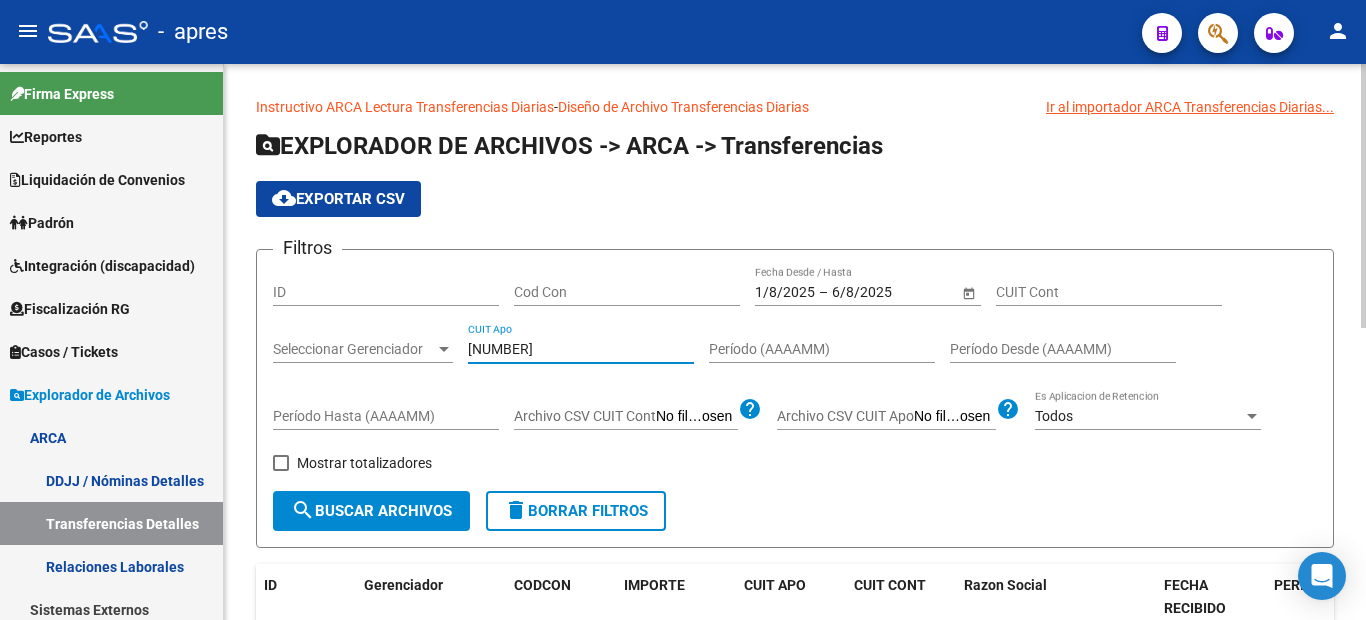 type on "[NUMBER]" 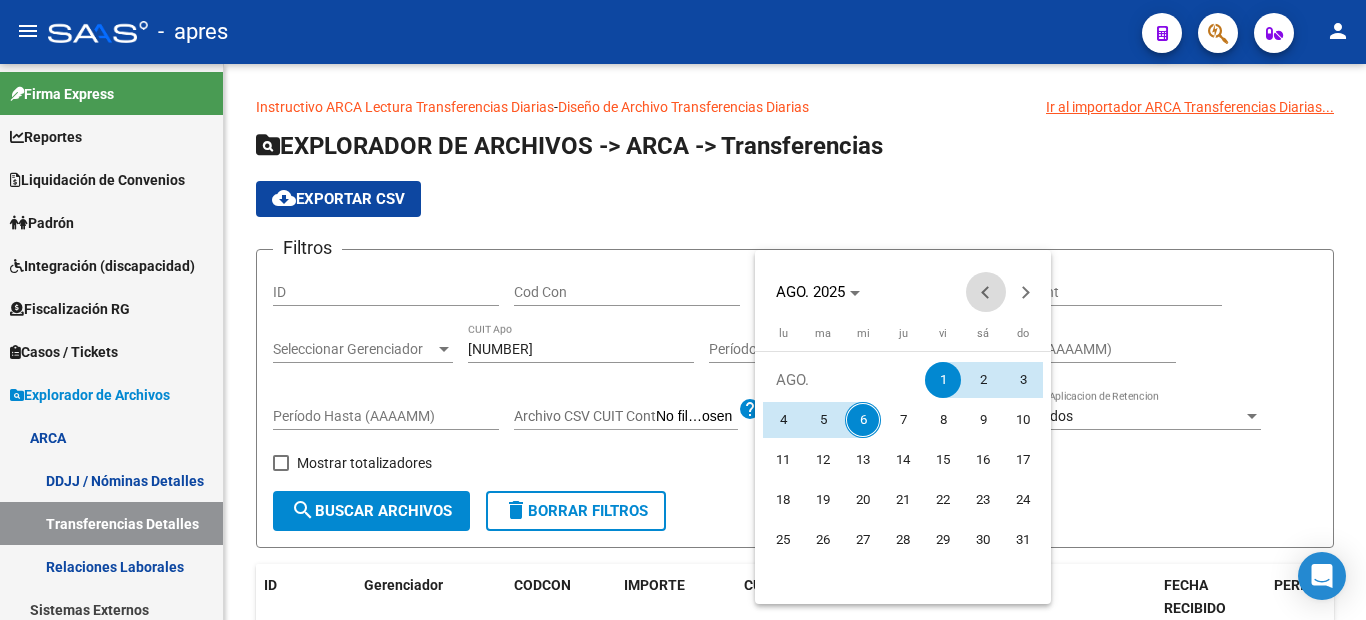 click at bounding box center (986, 292) 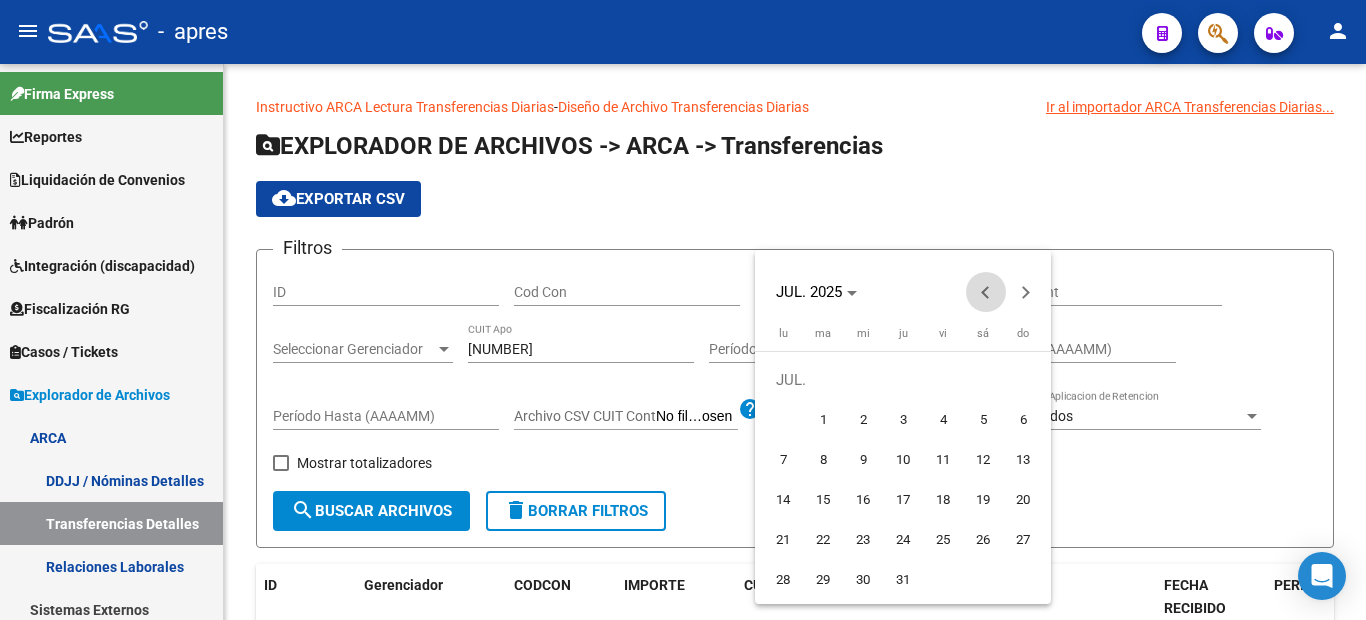 click at bounding box center [986, 292] 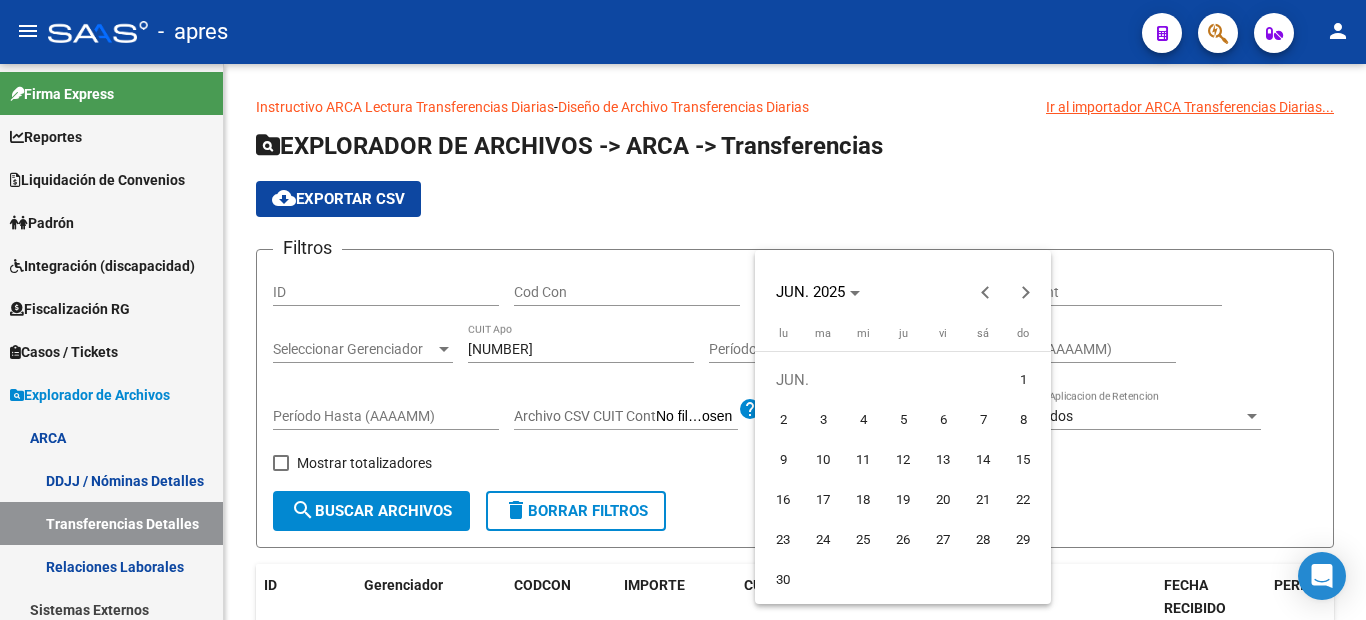 click on "1" at bounding box center (1023, 380) 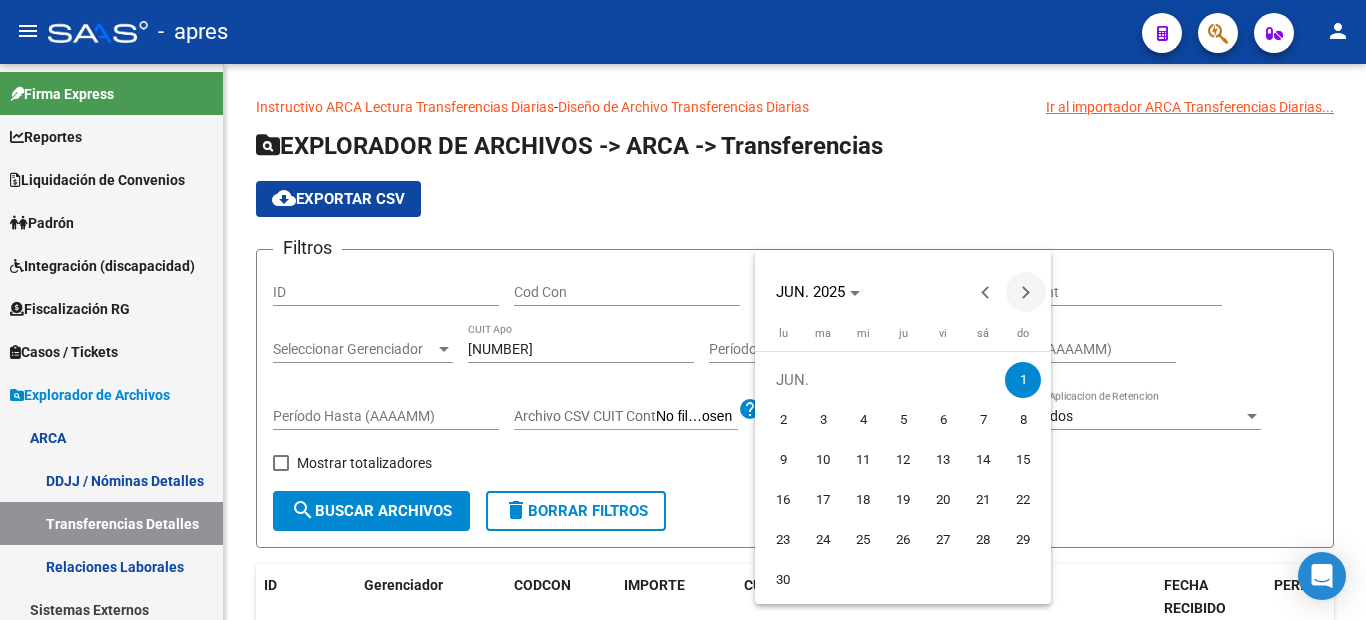 click at bounding box center [1026, 292] 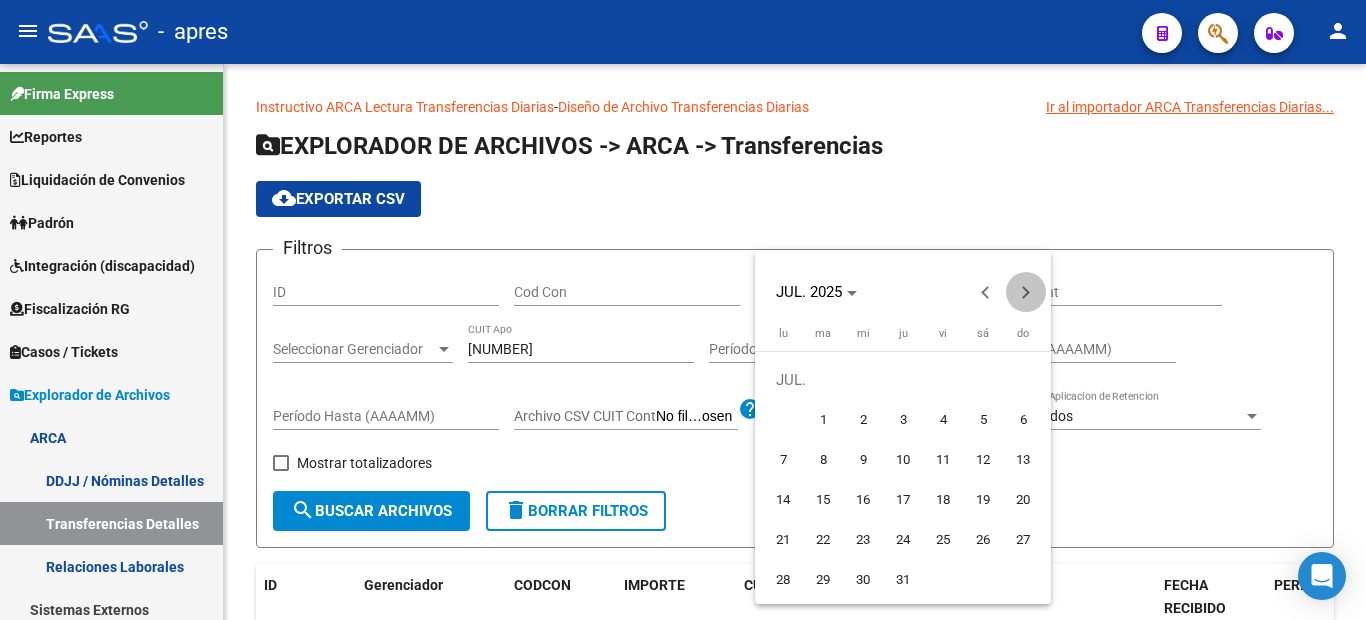 click at bounding box center (1026, 292) 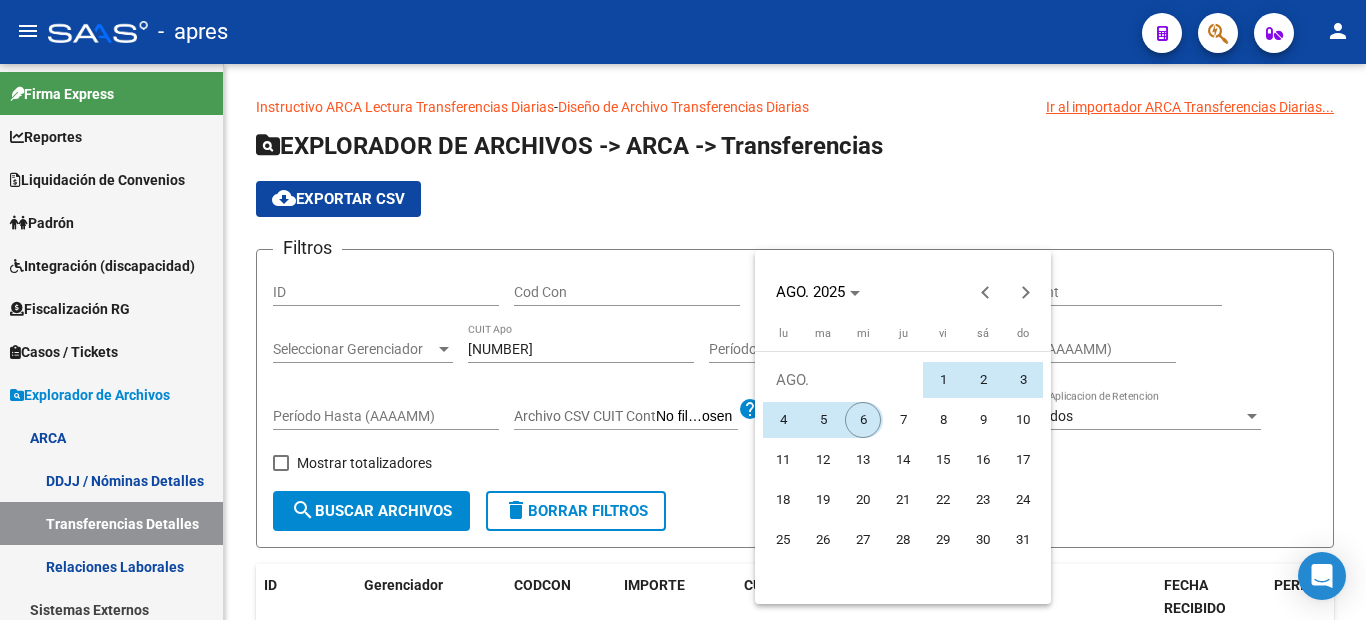 click on "6" at bounding box center [863, 420] 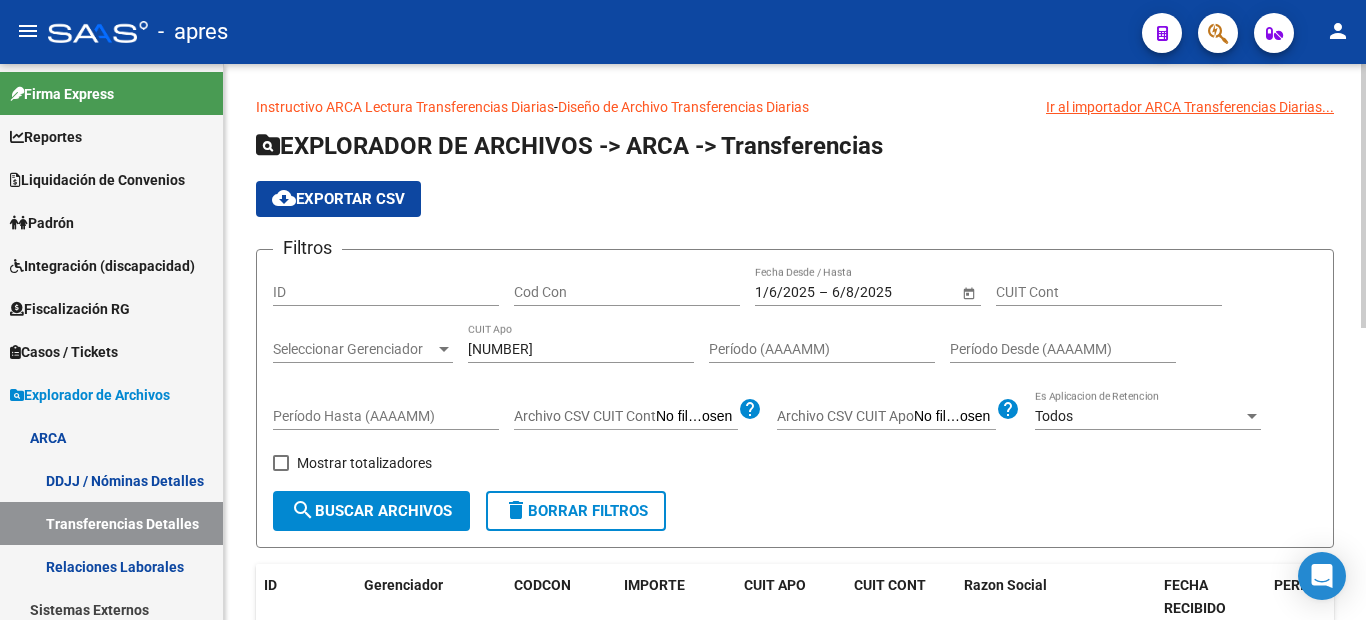 click 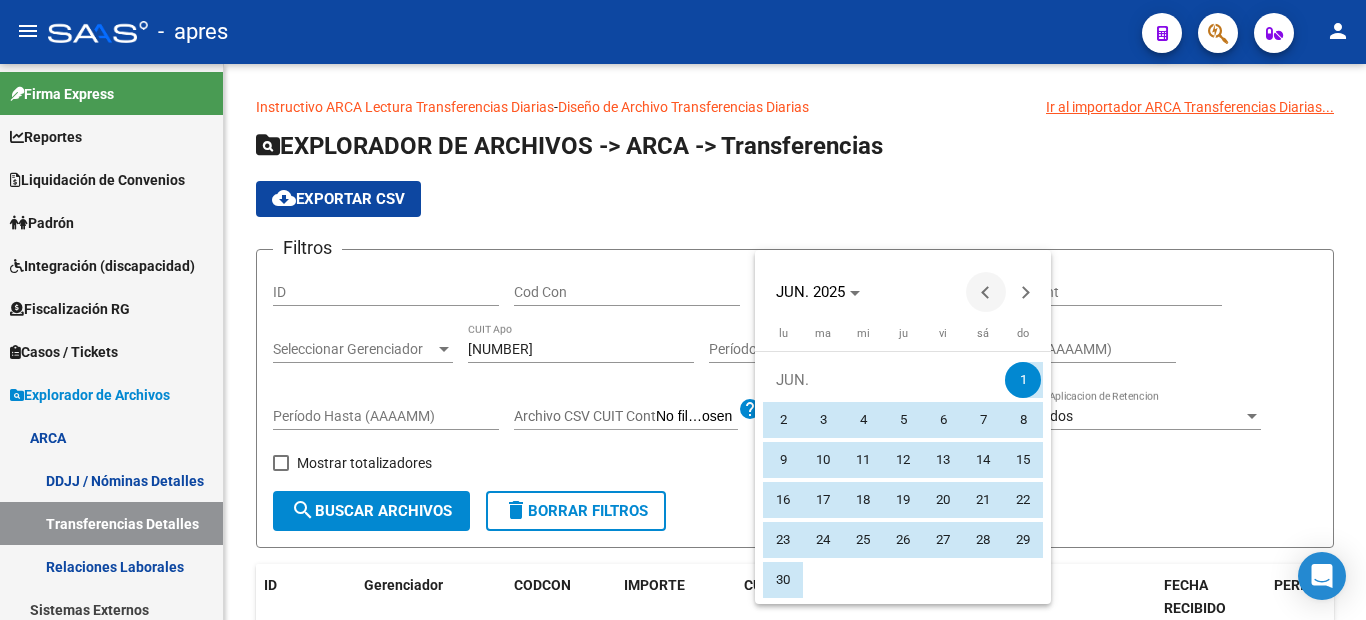 click at bounding box center (986, 292) 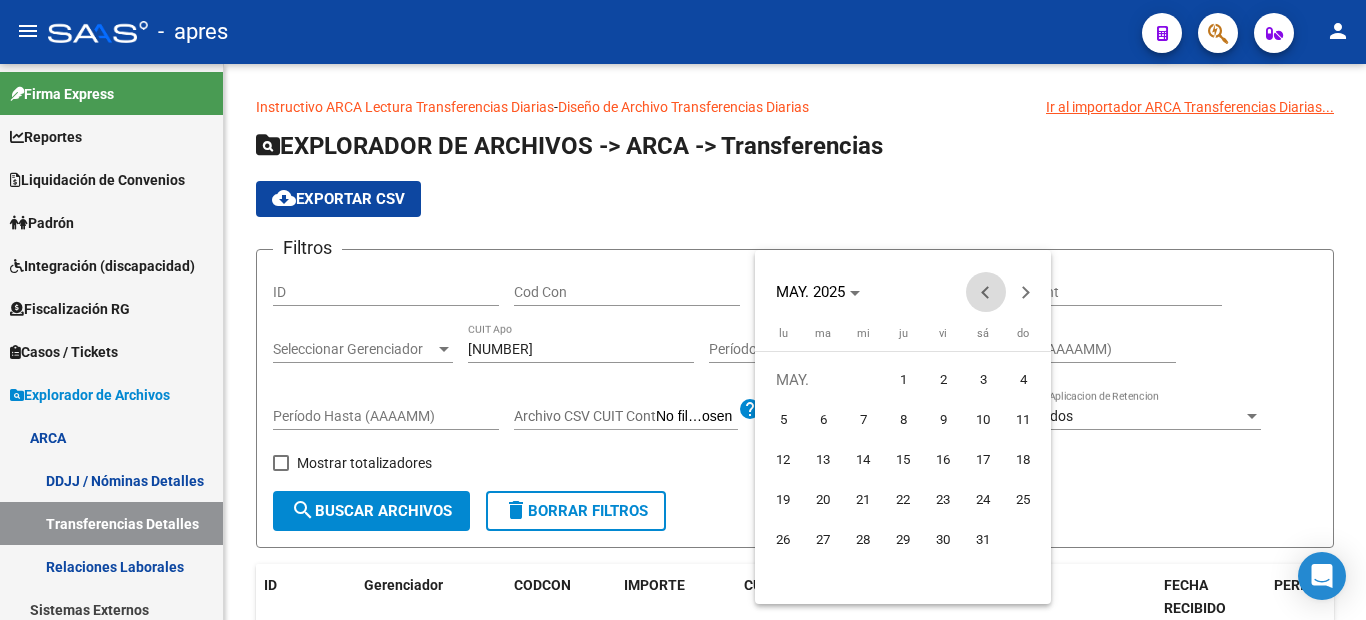 click at bounding box center (986, 292) 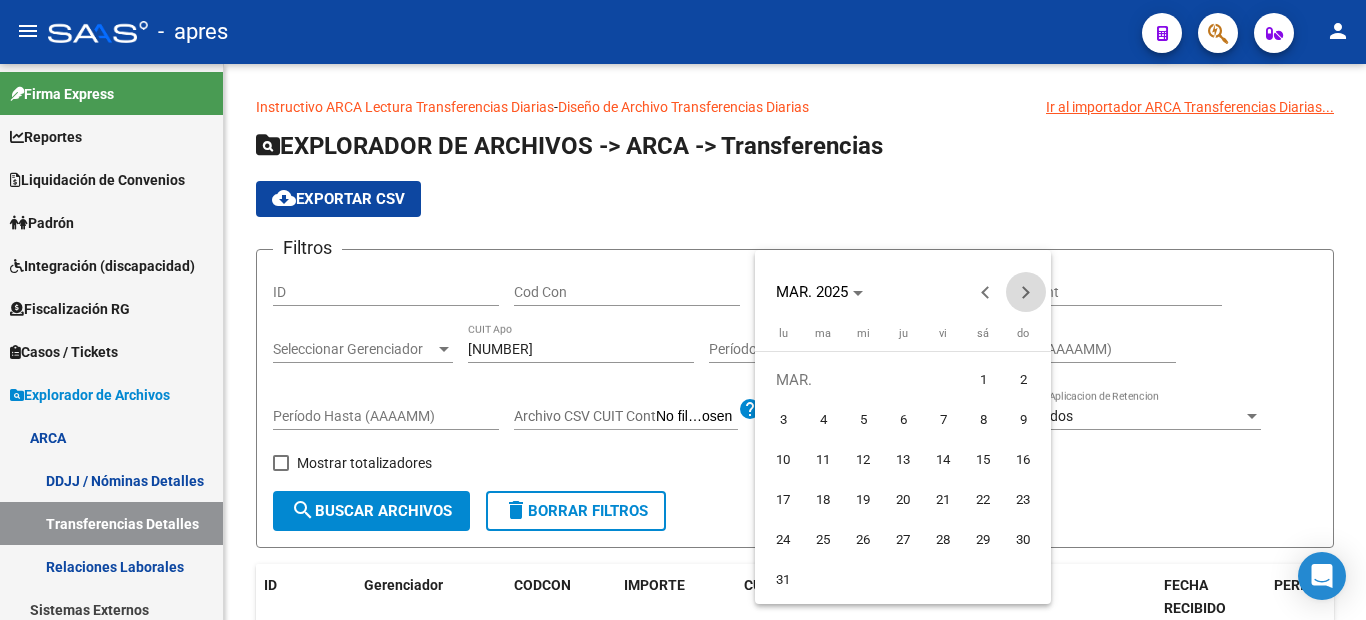 click at bounding box center (1026, 292) 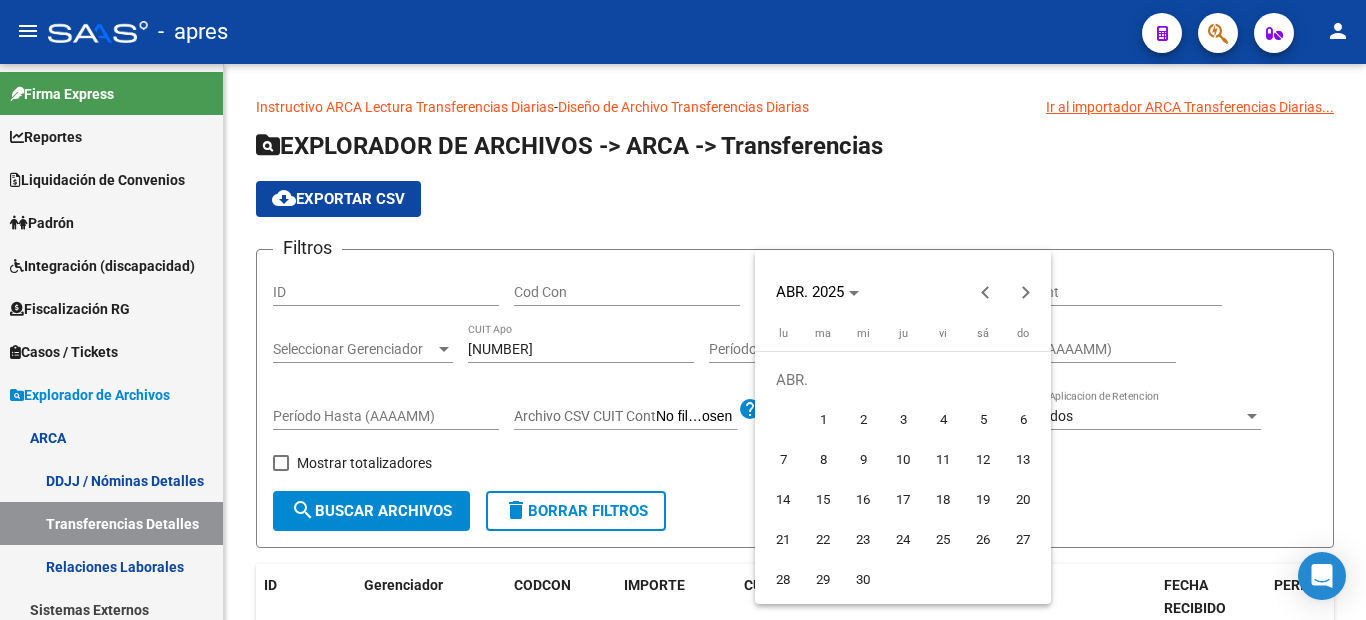 click on "1" at bounding box center (823, 420) 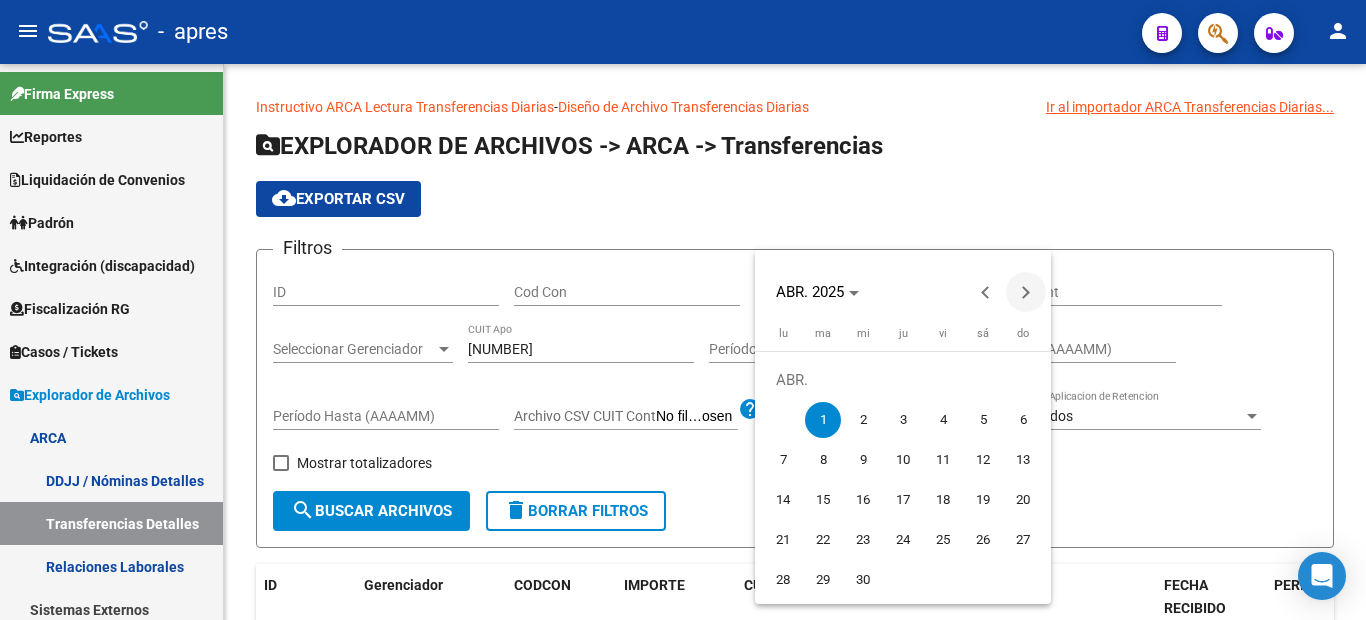 click at bounding box center (1026, 292) 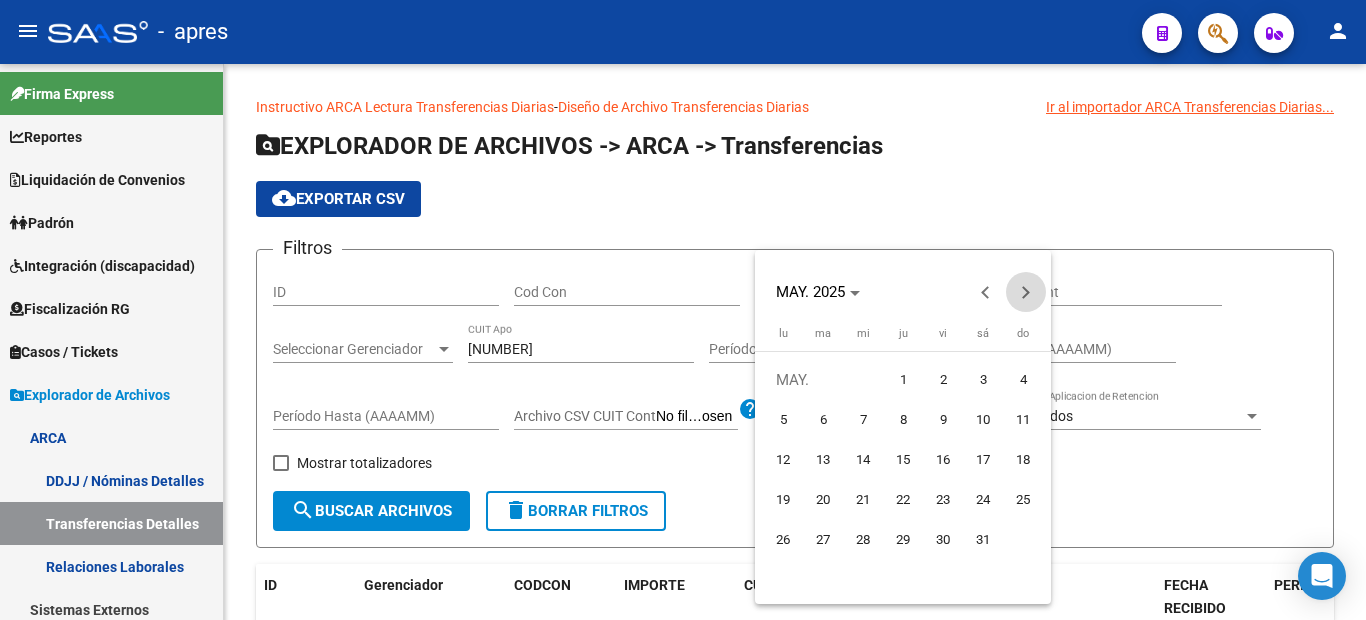 click at bounding box center (1026, 292) 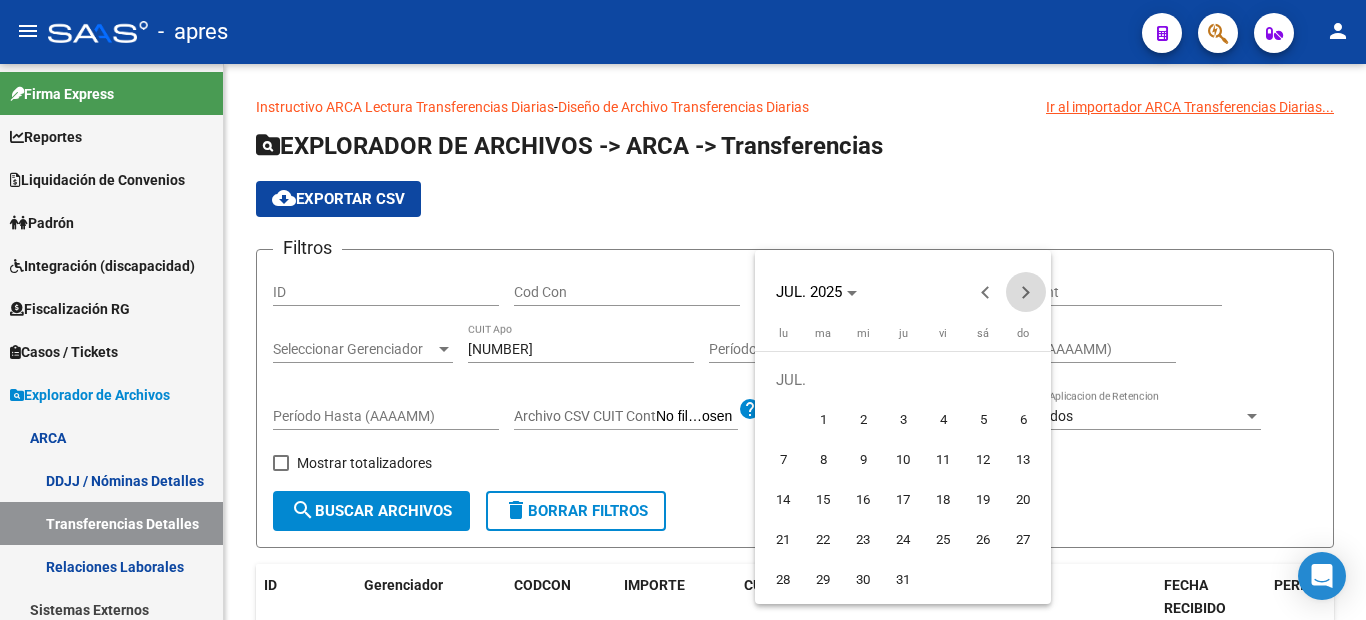 click at bounding box center (1026, 292) 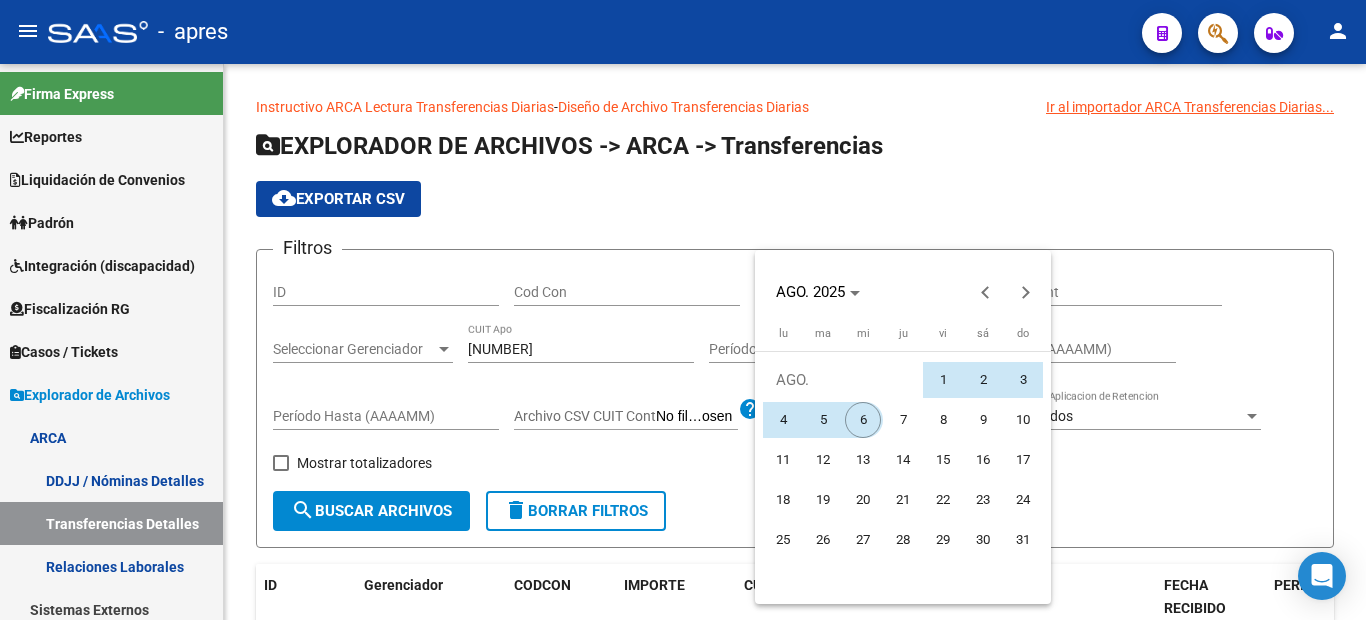 click on "6" at bounding box center (863, 420) 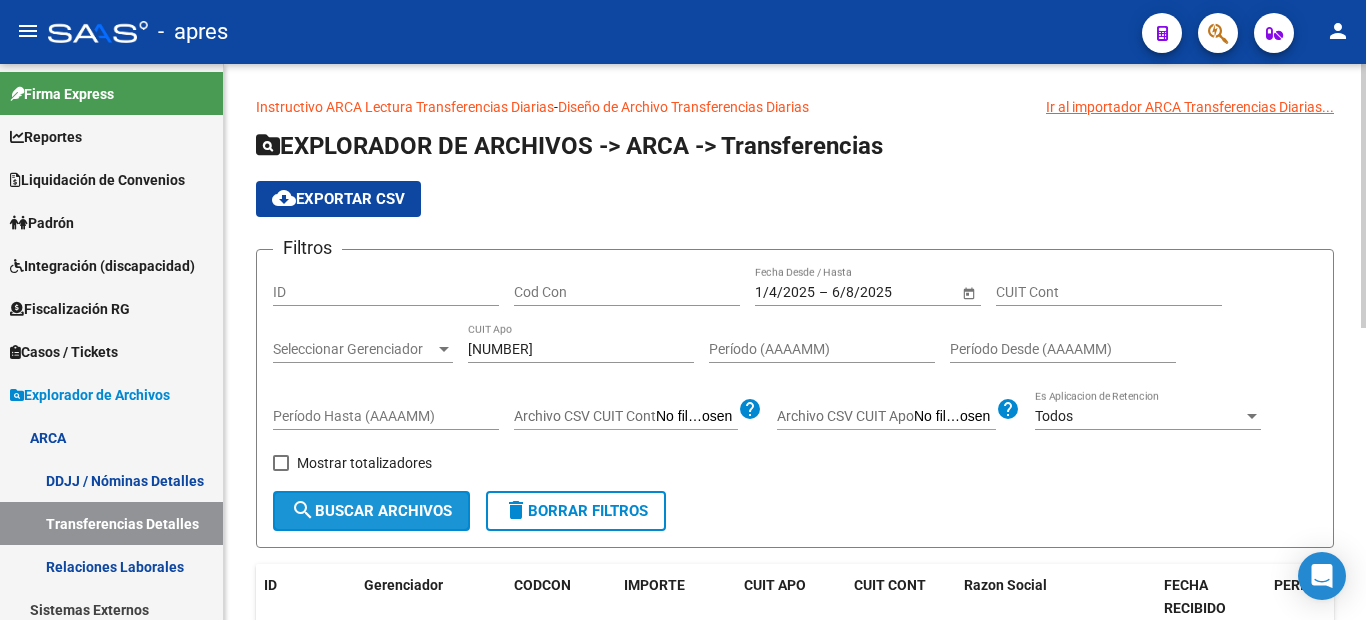 click on "search  Buscar Archivos" 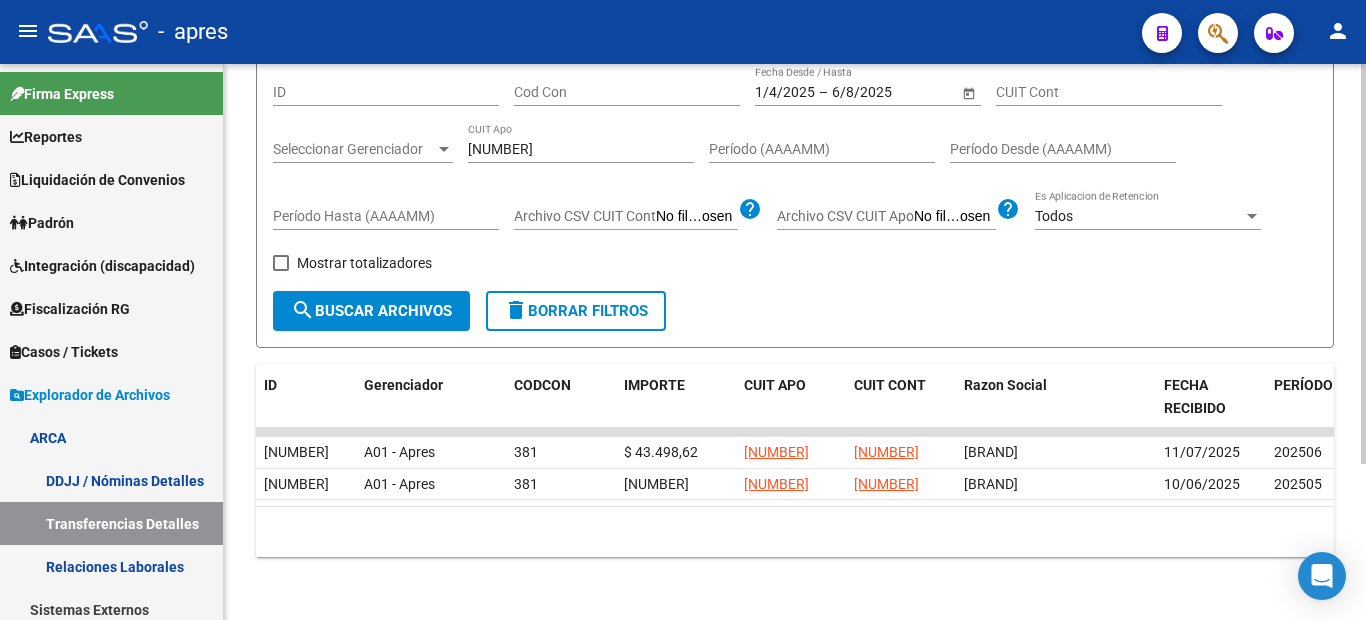 scroll, scrollTop: 217, scrollLeft: 0, axis: vertical 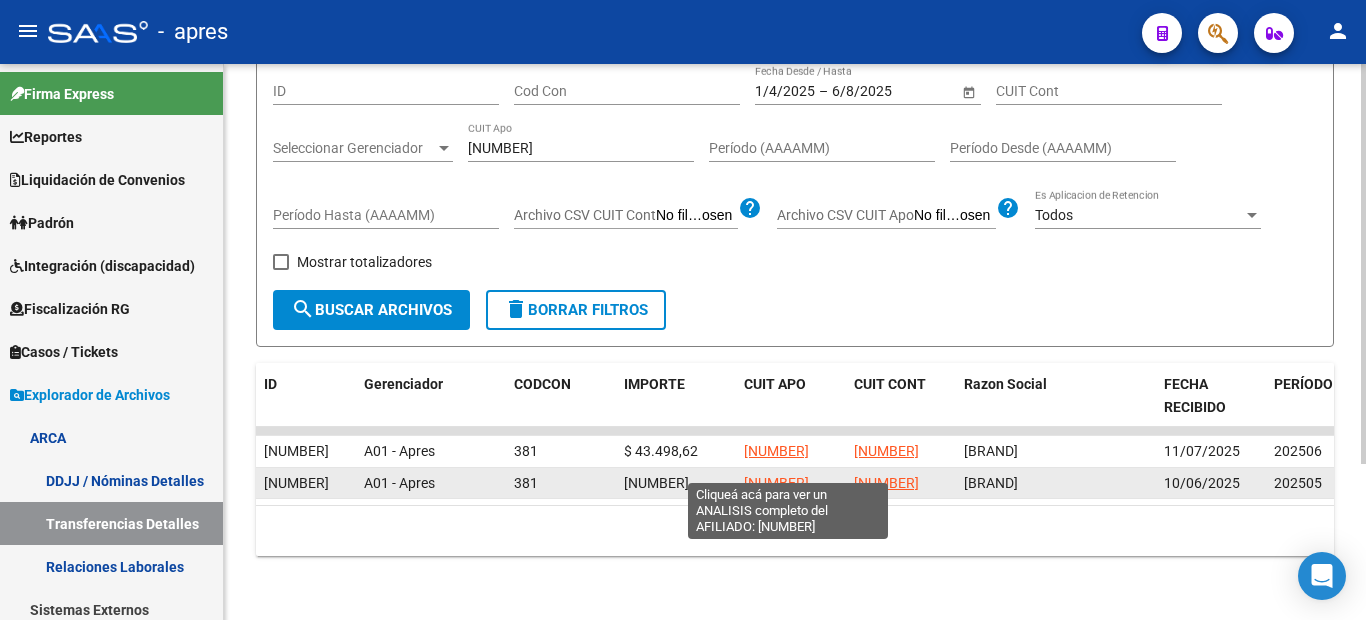 click on "[NUMBER]" 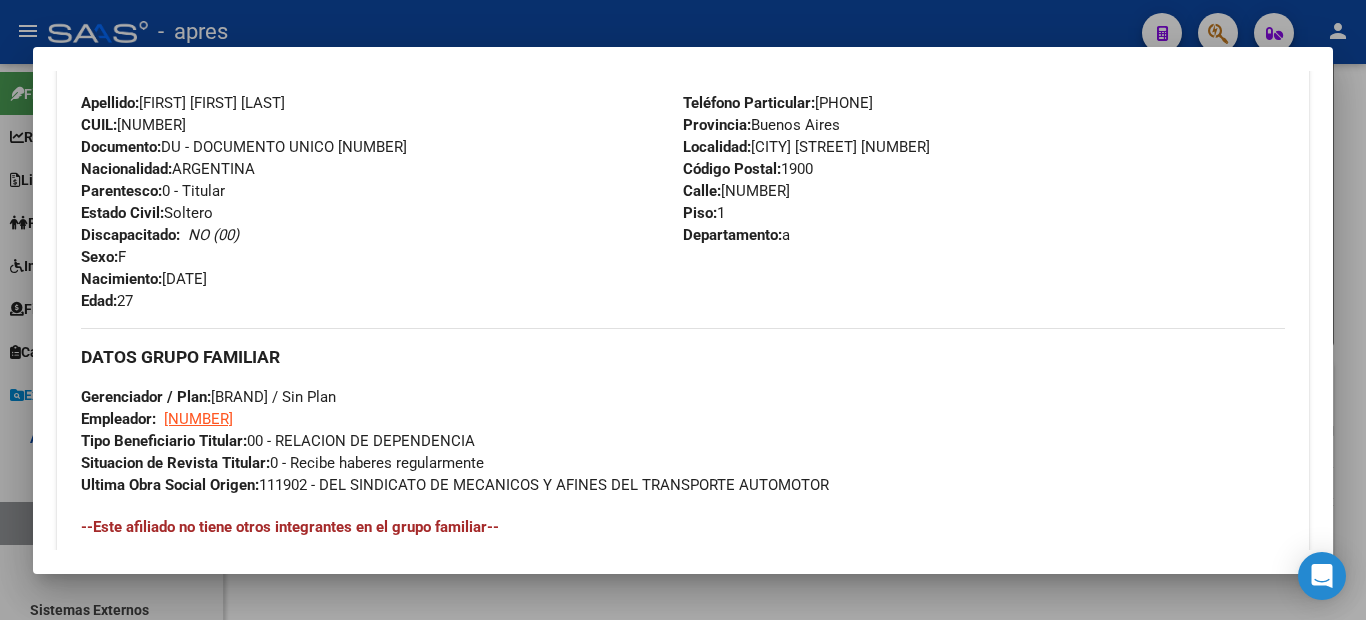 scroll, scrollTop: 1062, scrollLeft: 0, axis: vertical 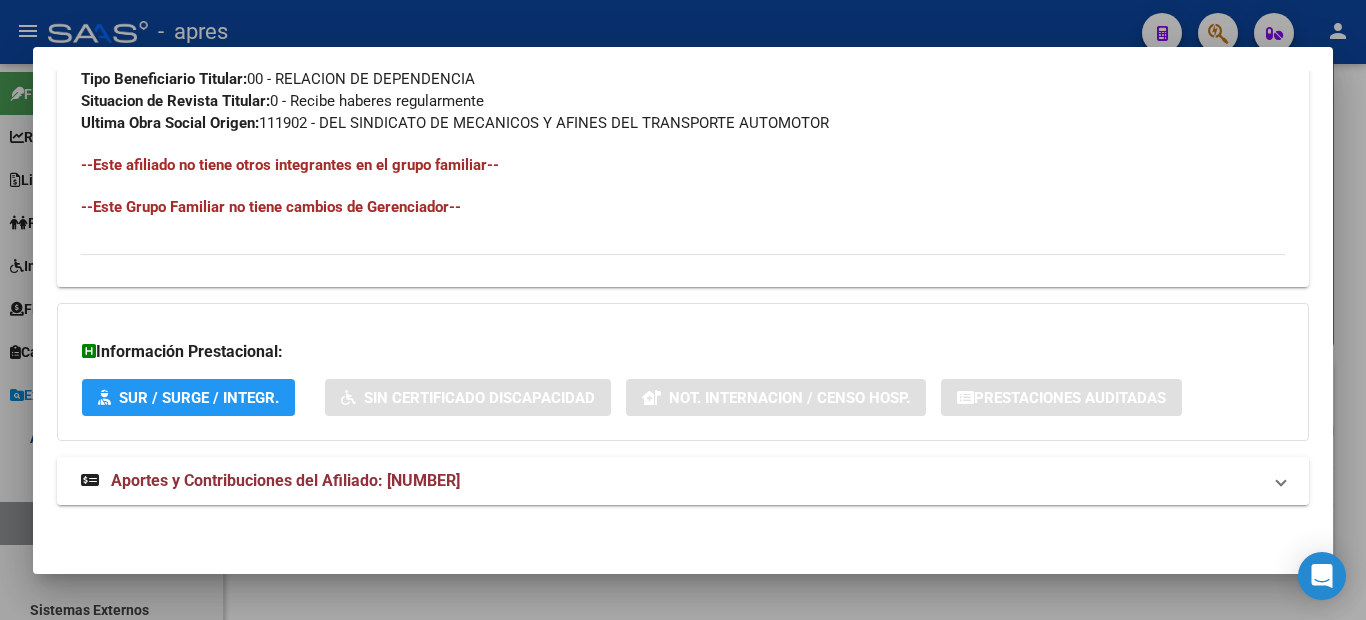 click on "Aportes y Contribuciones del Afiliado: [NUMBER]" at bounding box center (285, 480) 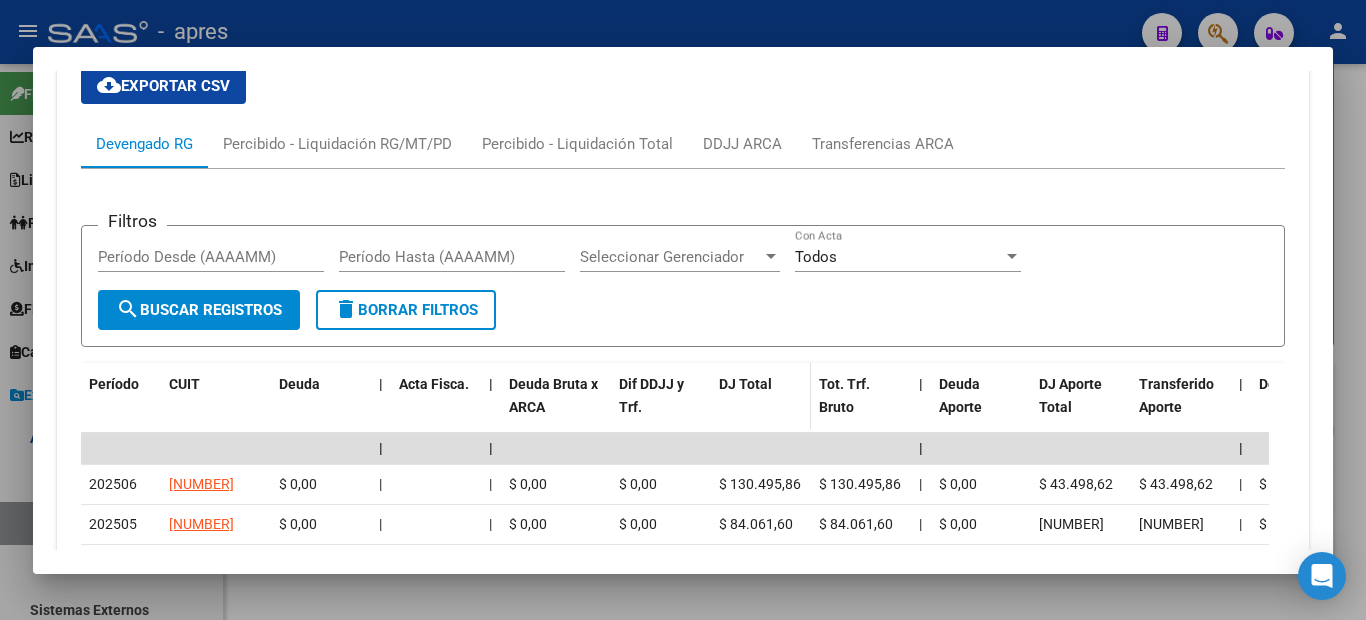 scroll, scrollTop: 1763, scrollLeft: 0, axis: vertical 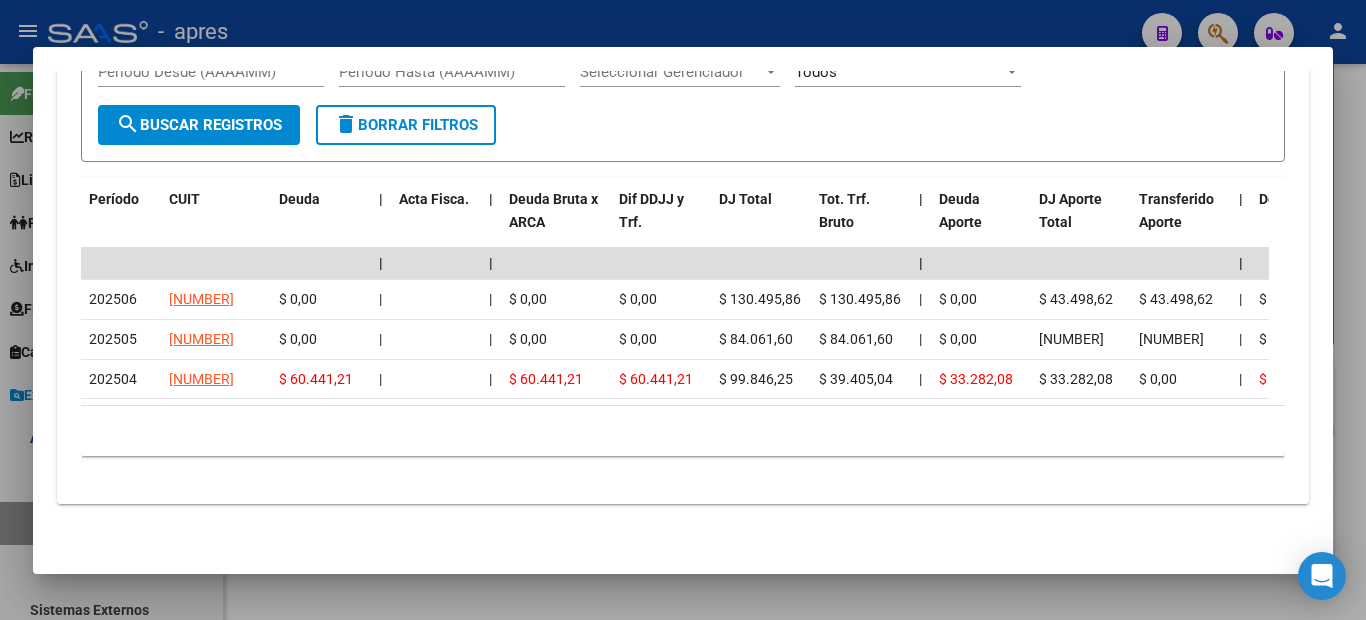 click at bounding box center (683, 310) 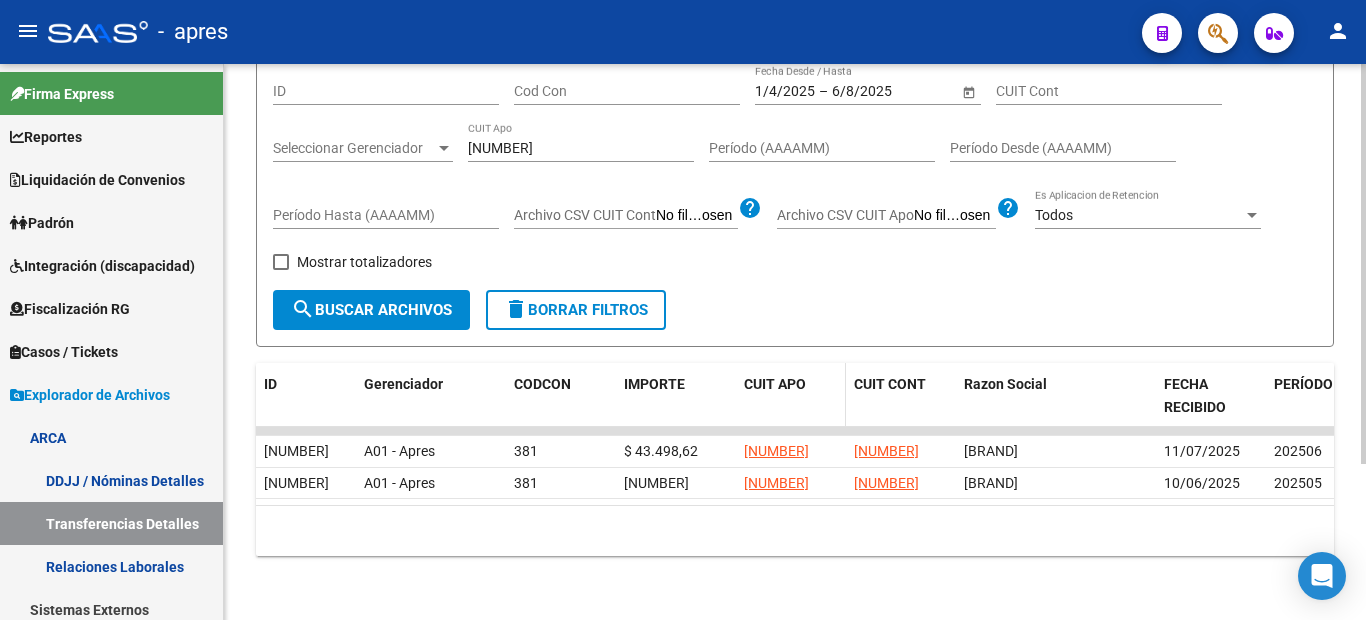 scroll, scrollTop: 17, scrollLeft: 0, axis: vertical 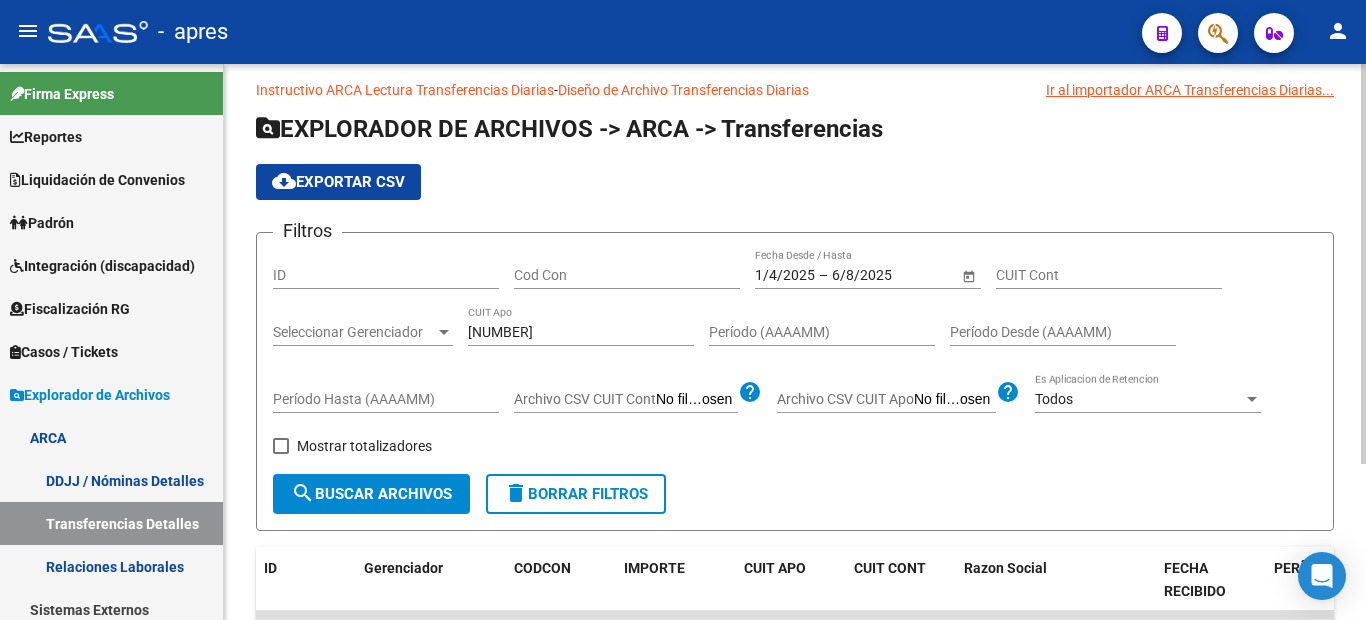 click 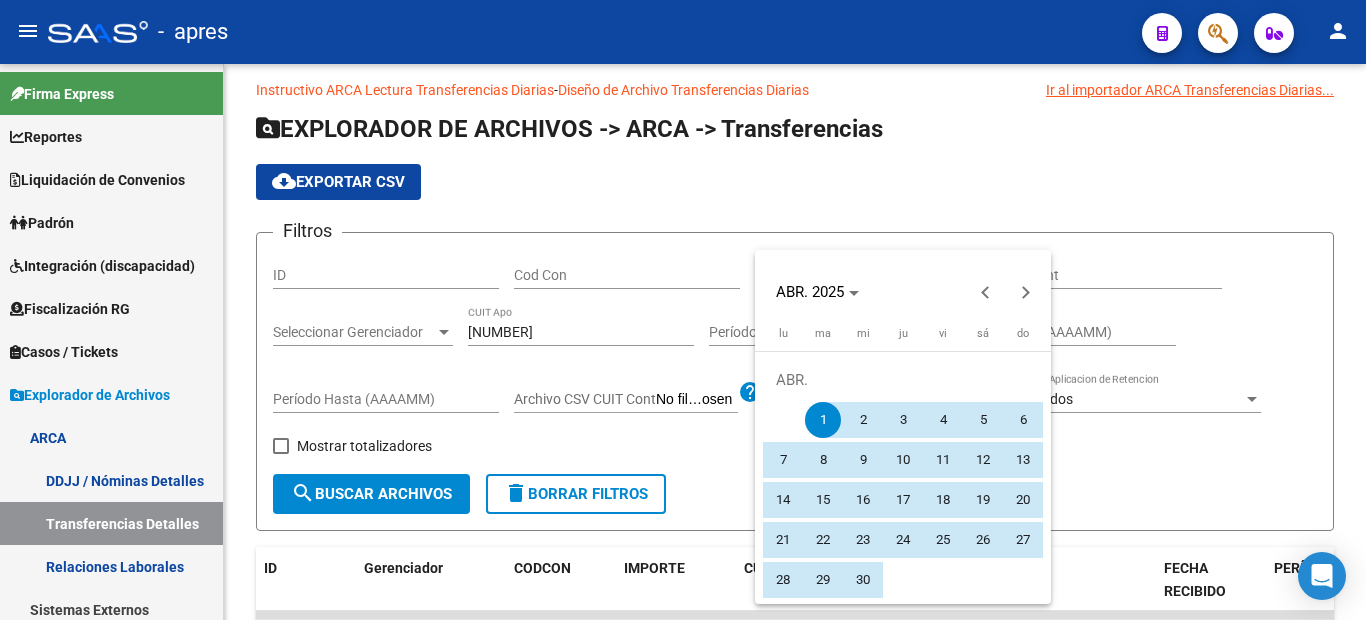 click on "ABR. 2025 ABR. 2025 lunes lu martes ma miércoles mi jueves ju viernes vi sábado sá domingo do  ABR.      1   2   3   4   5   6   7   8   9   10   11   12   13   14   15   16   17   18   19   20   21   22   23   24   25   26   27   28   29   30   Start date
End date" at bounding box center (903, 427) 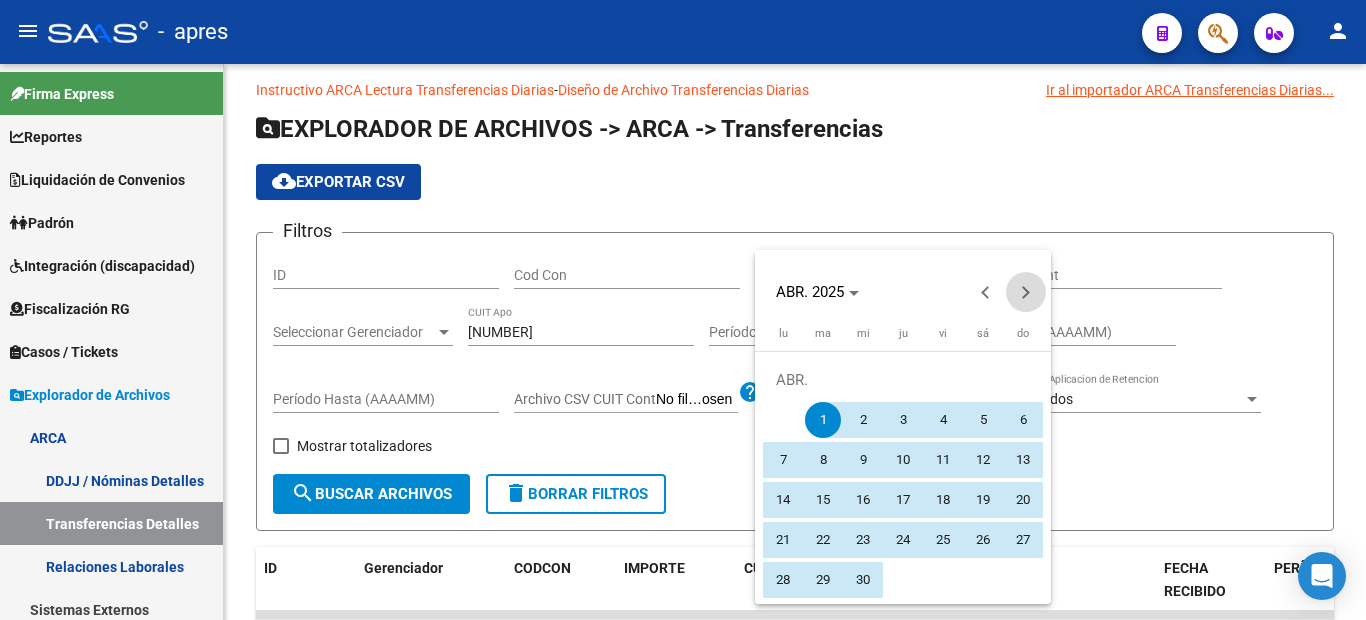 click at bounding box center [1026, 292] 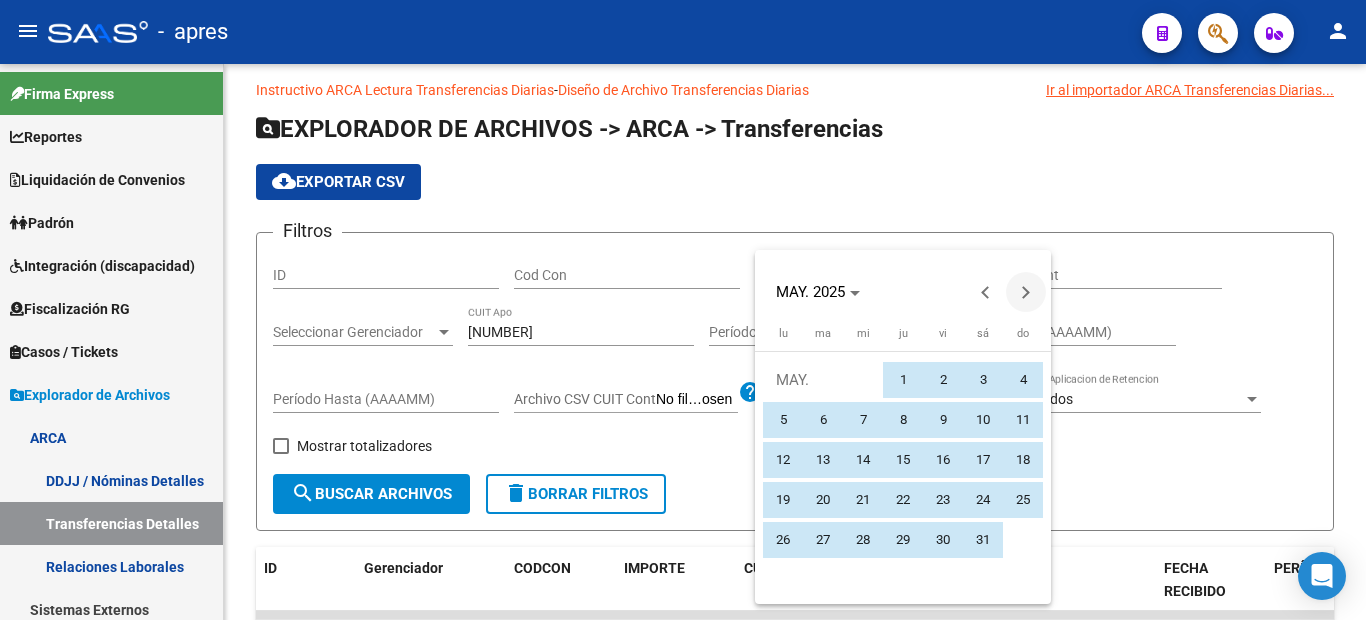 click at bounding box center [1026, 292] 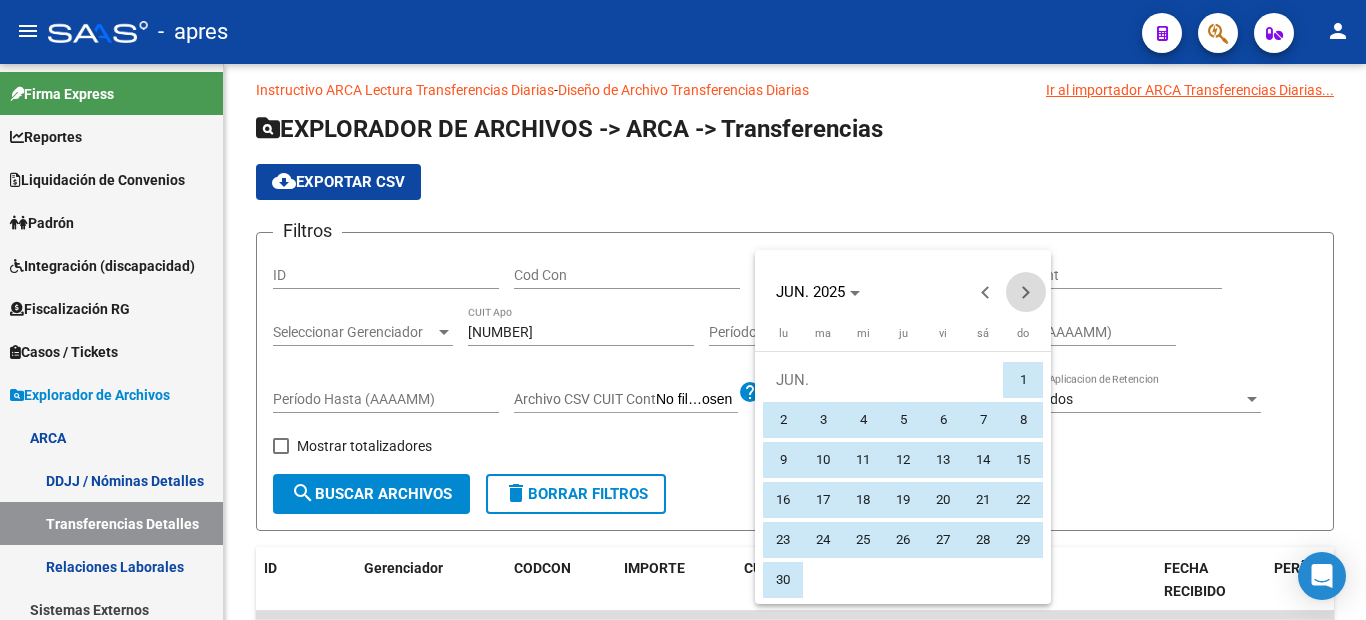 click at bounding box center (1026, 292) 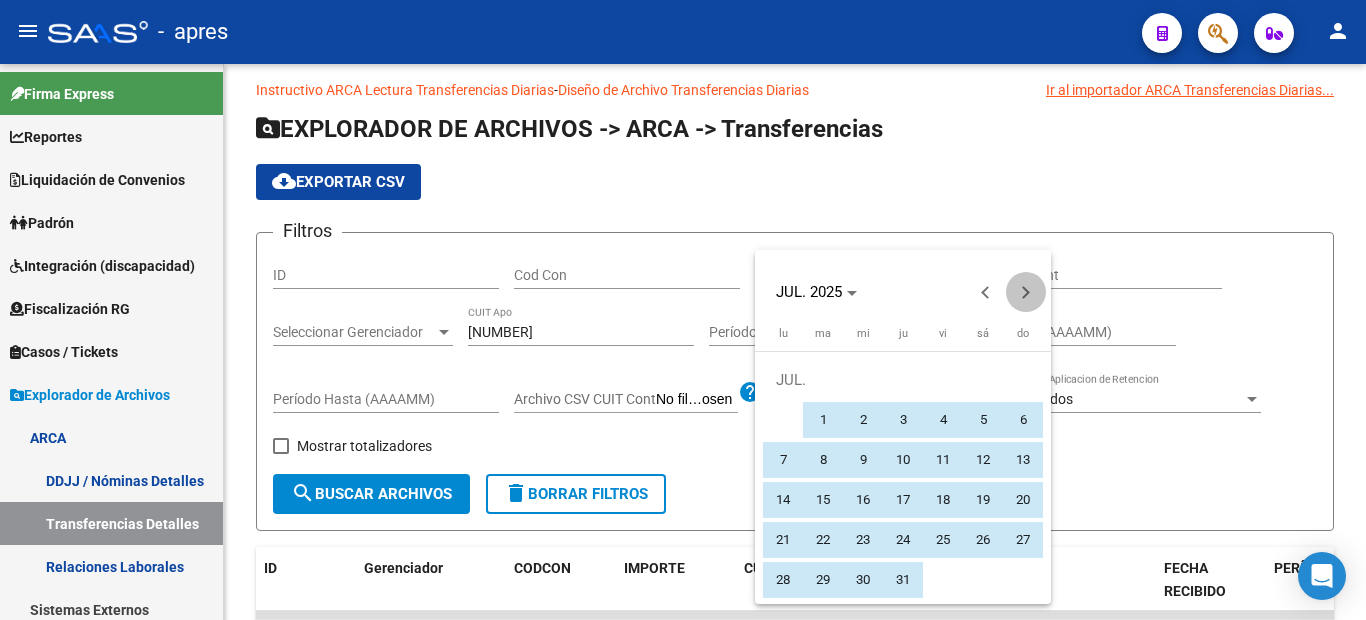 click at bounding box center [1026, 292] 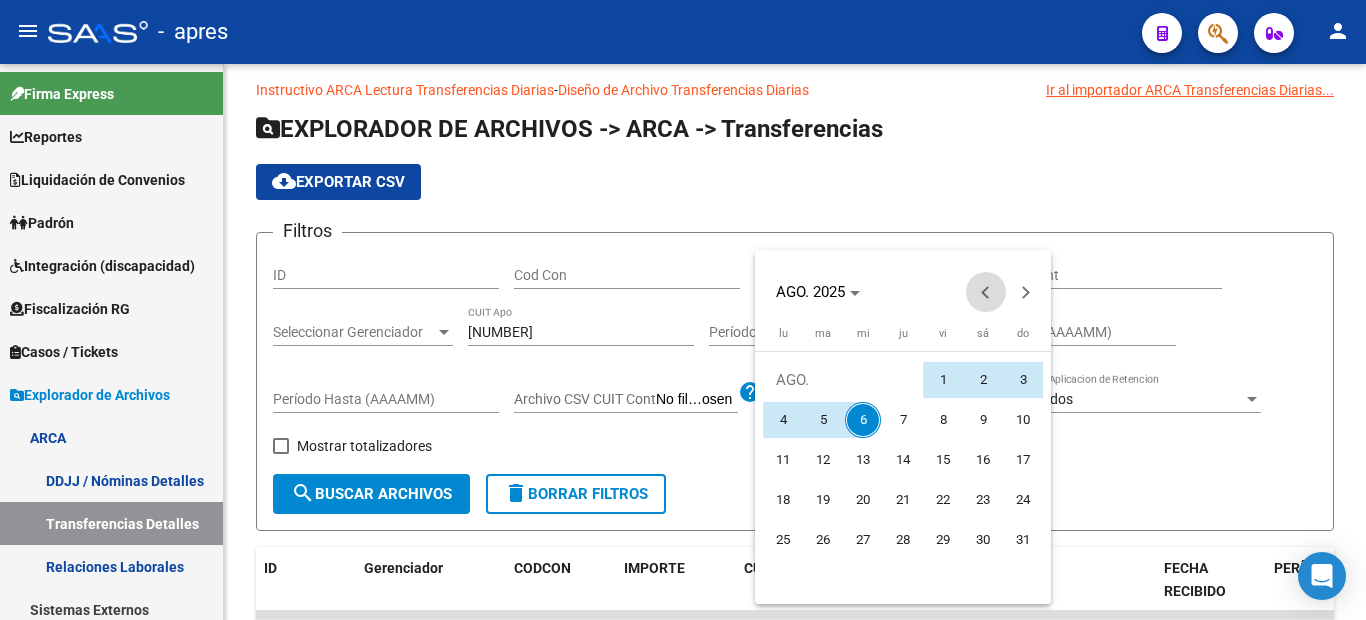 click at bounding box center (986, 292) 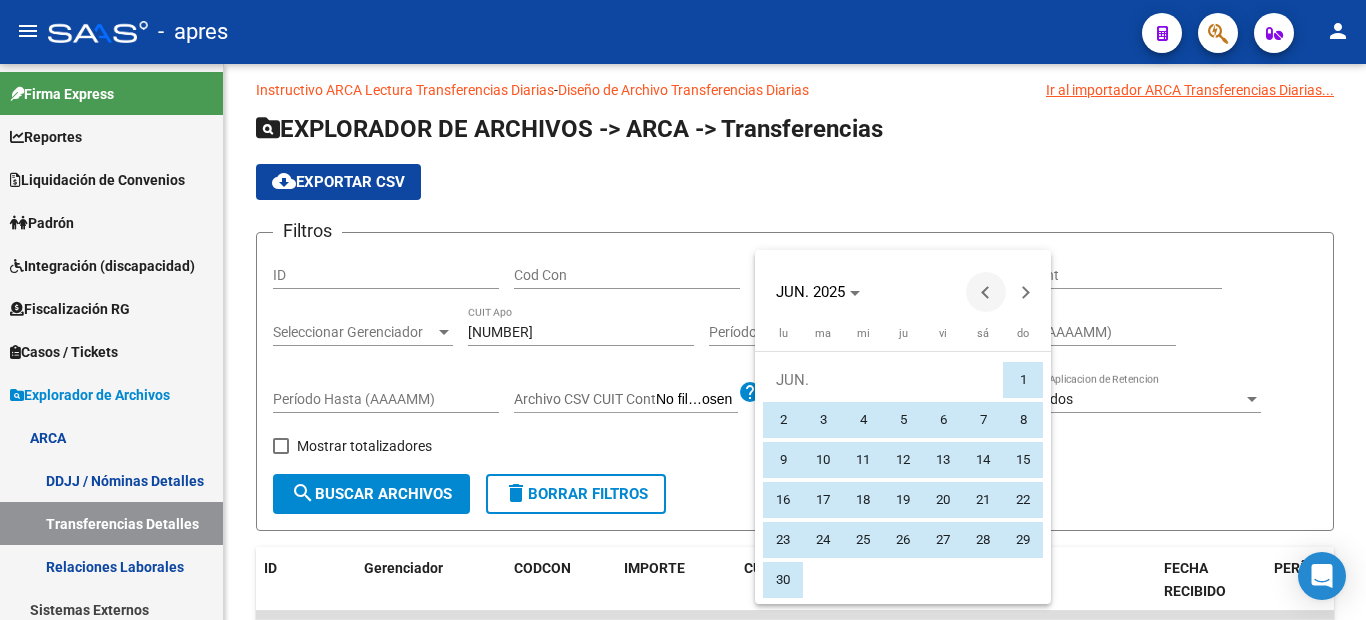 click at bounding box center (986, 292) 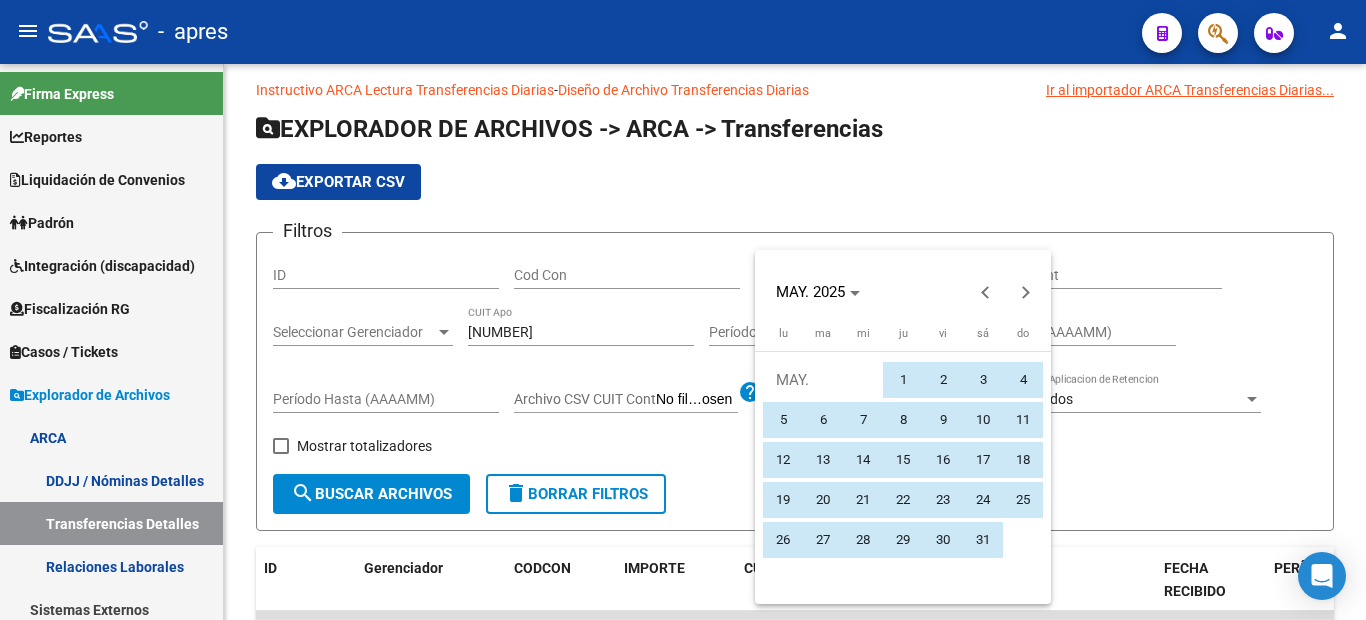 click on "1" at bounding box center [903, 380] 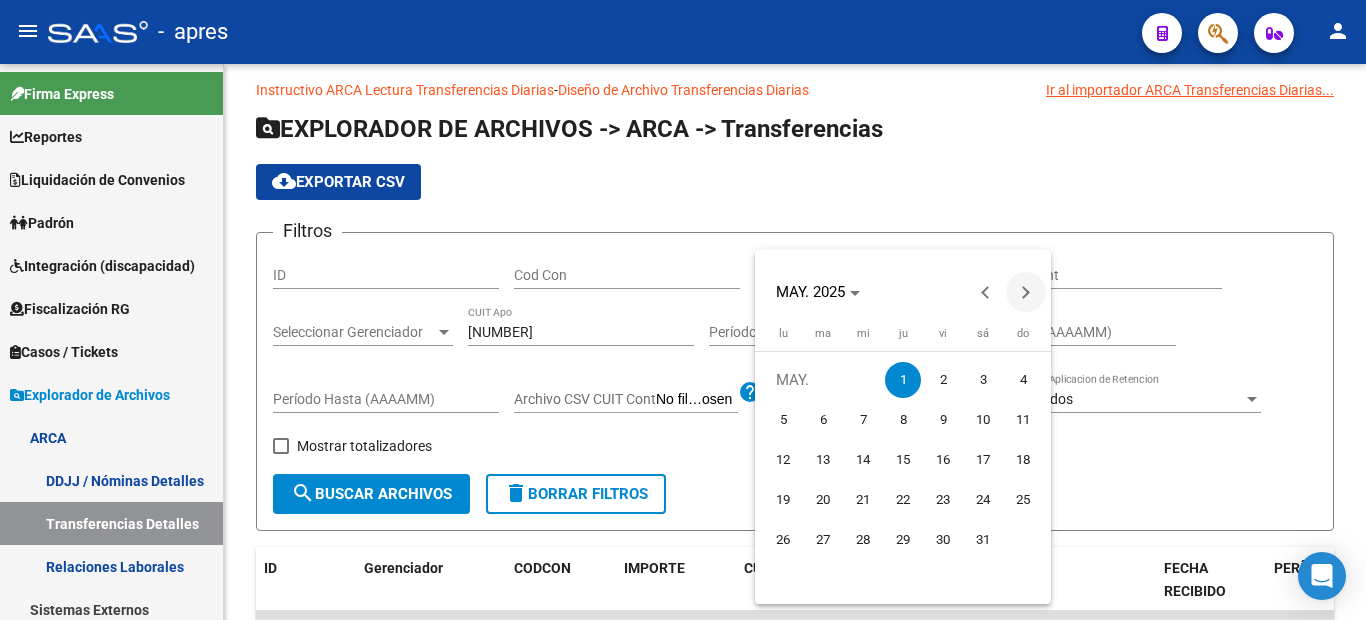 click at bounding box center [1026, 292] 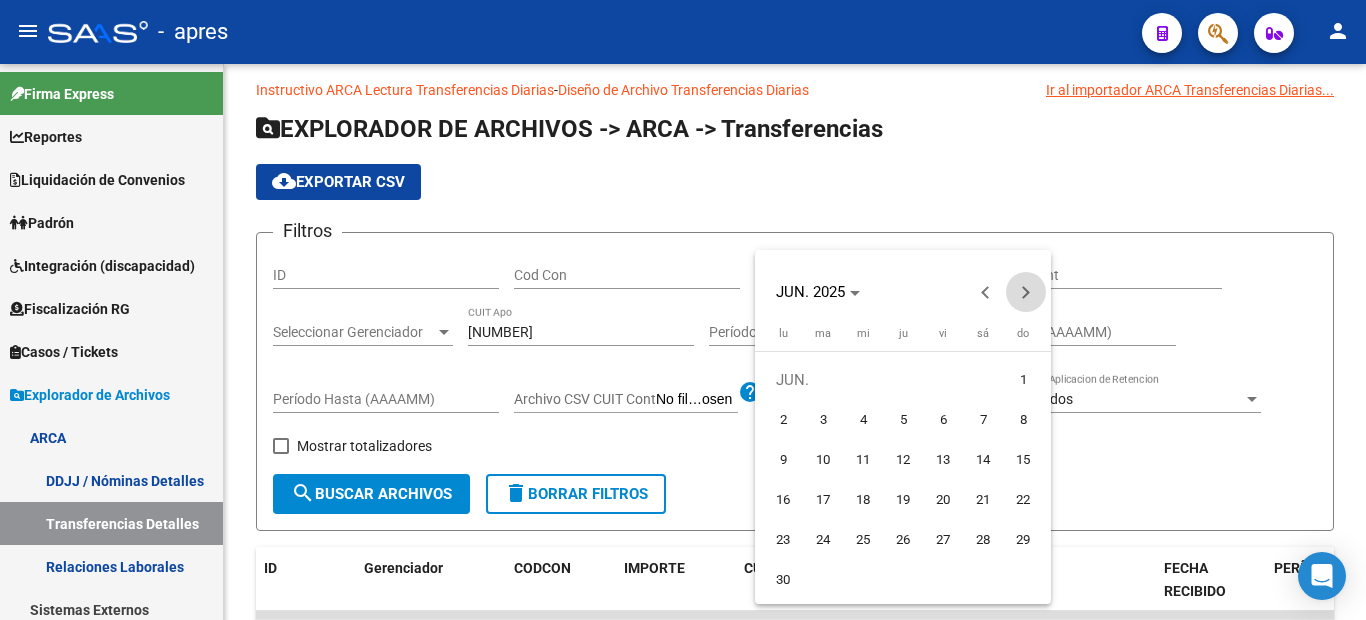 click at bounding box center [1026, 292] 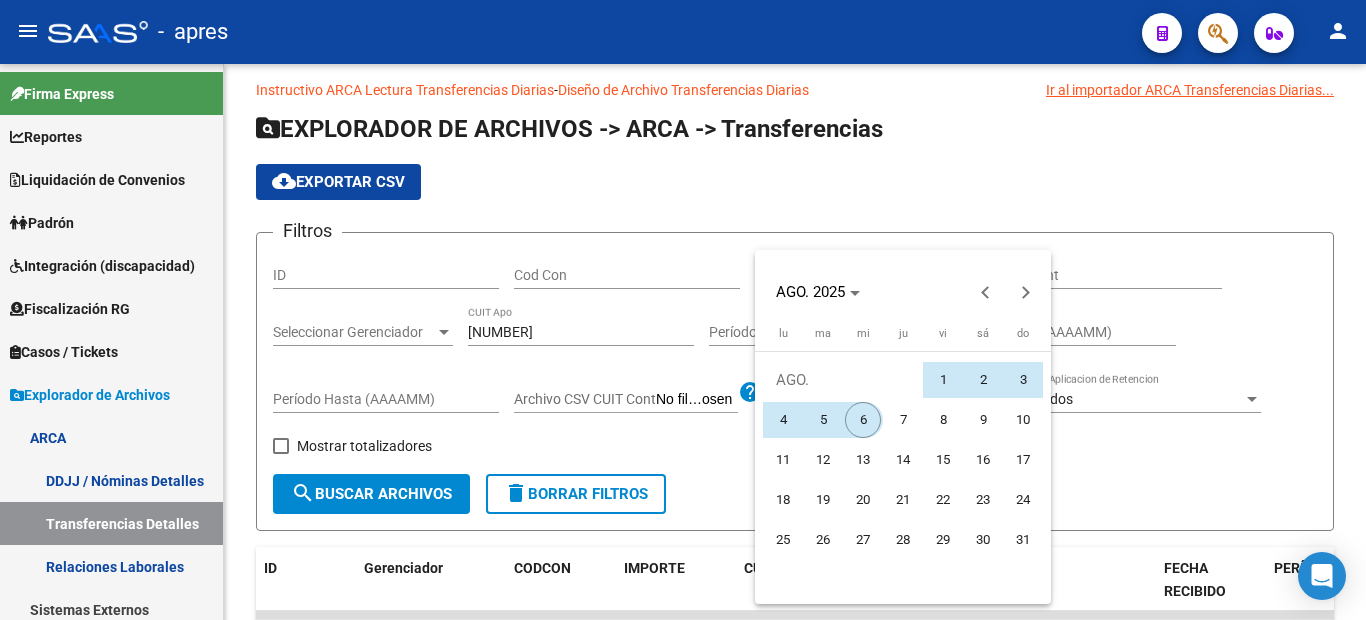 click on "6" at bounding box center (863, 420) 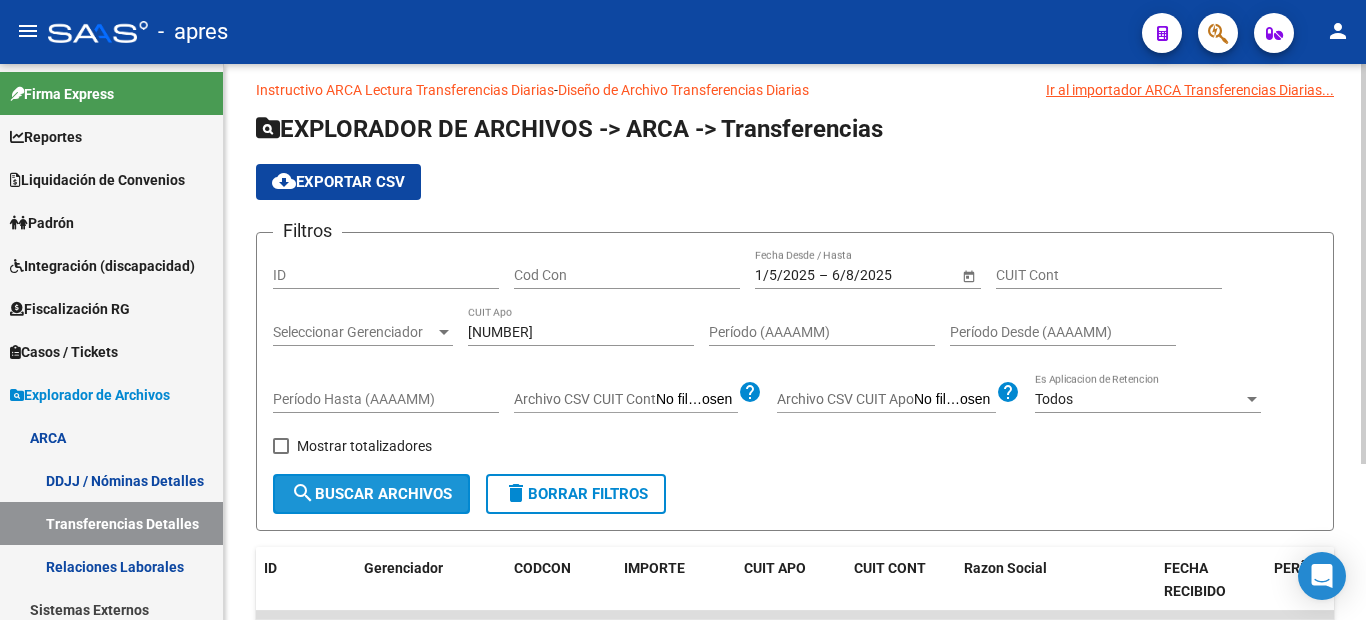 click on "search  Buscar Archivos" 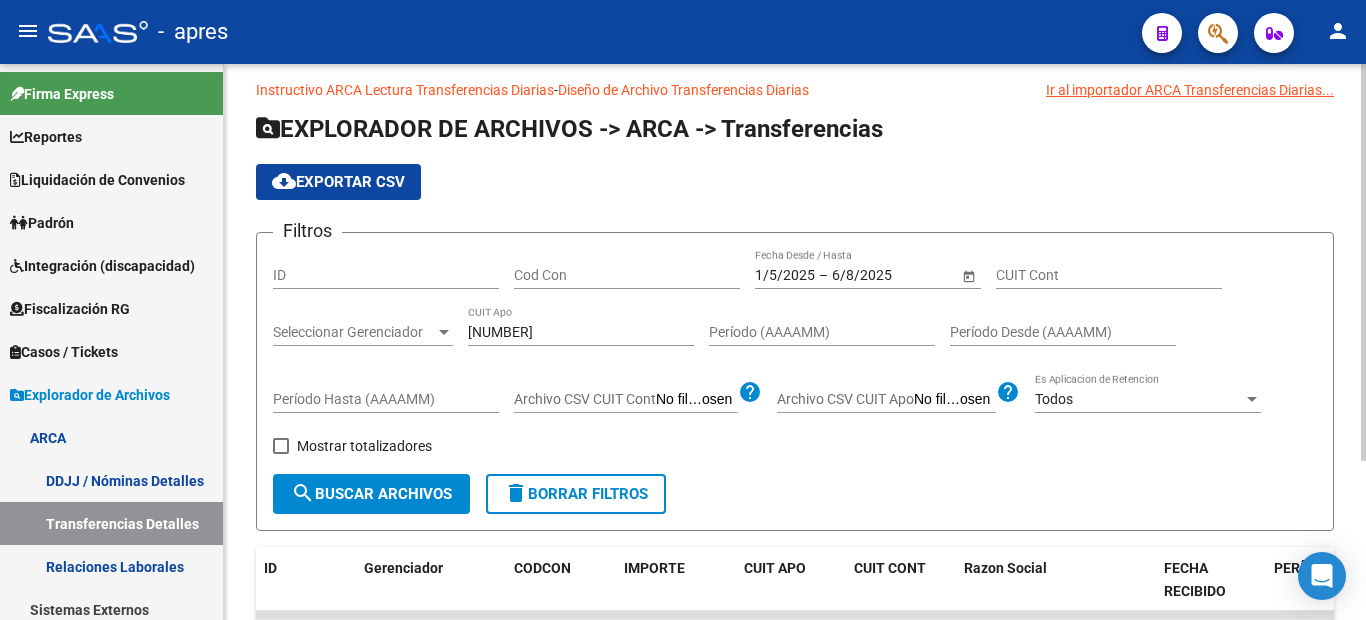 scroll, scrollTop: 217, scrollLeft: 0, axis: vertical 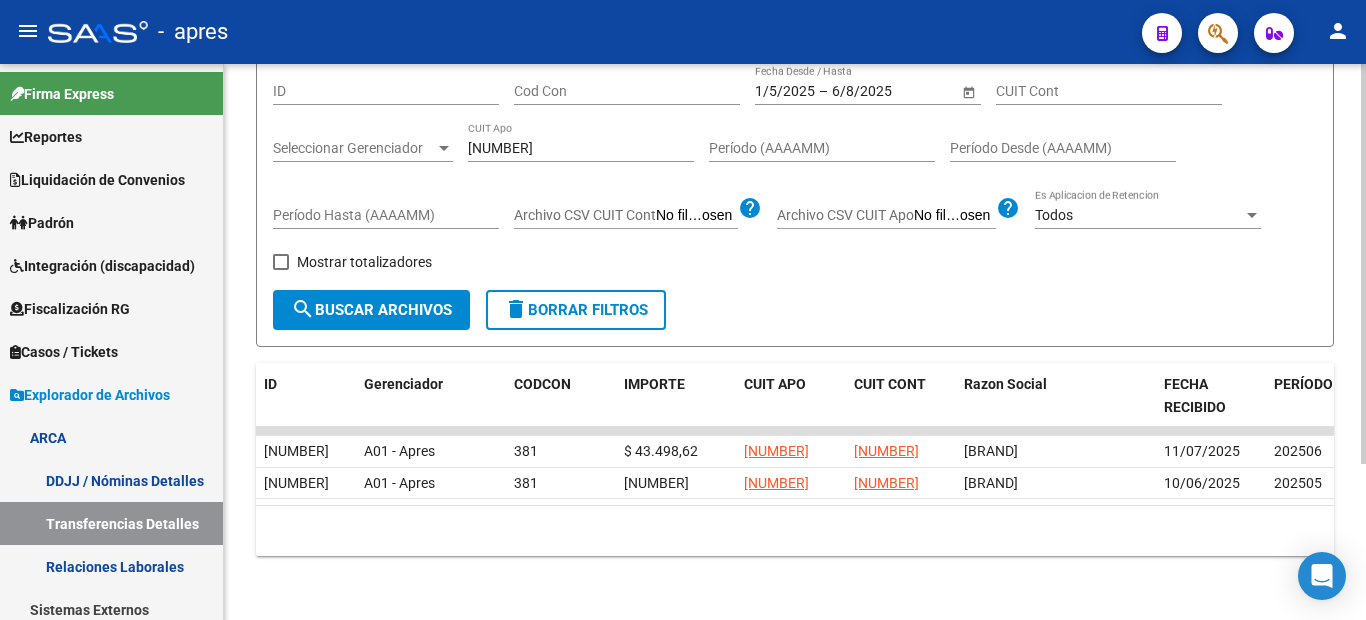 click on "delete" 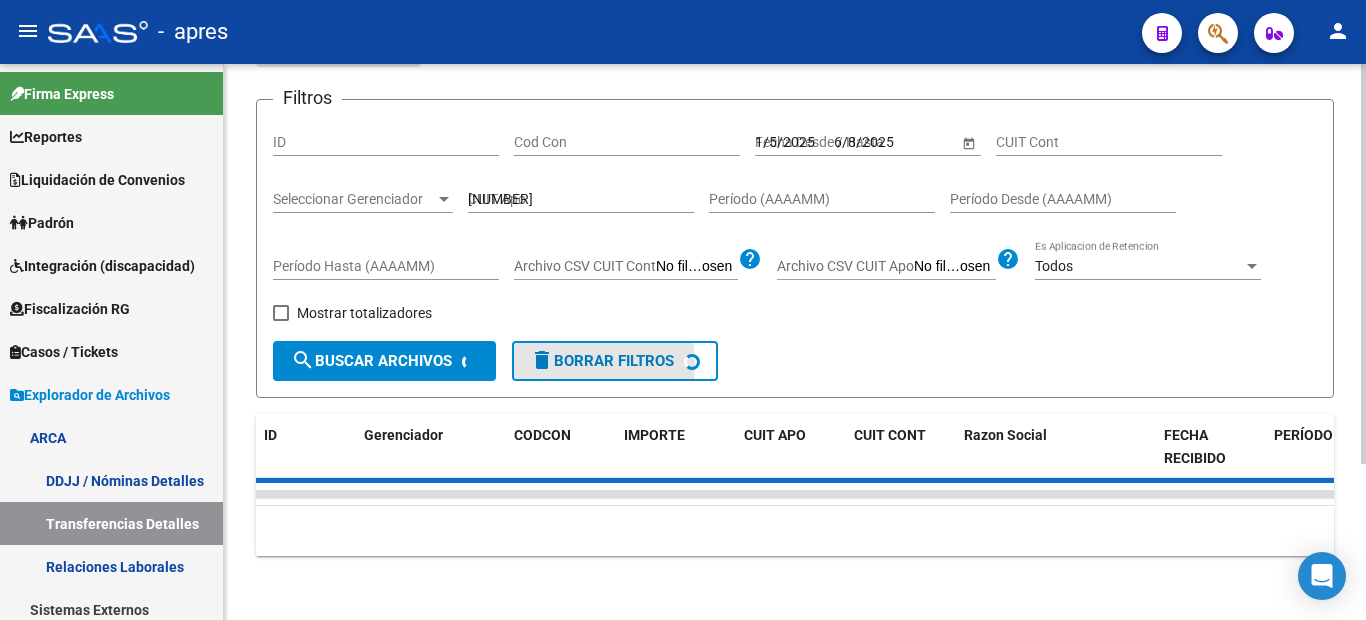 type 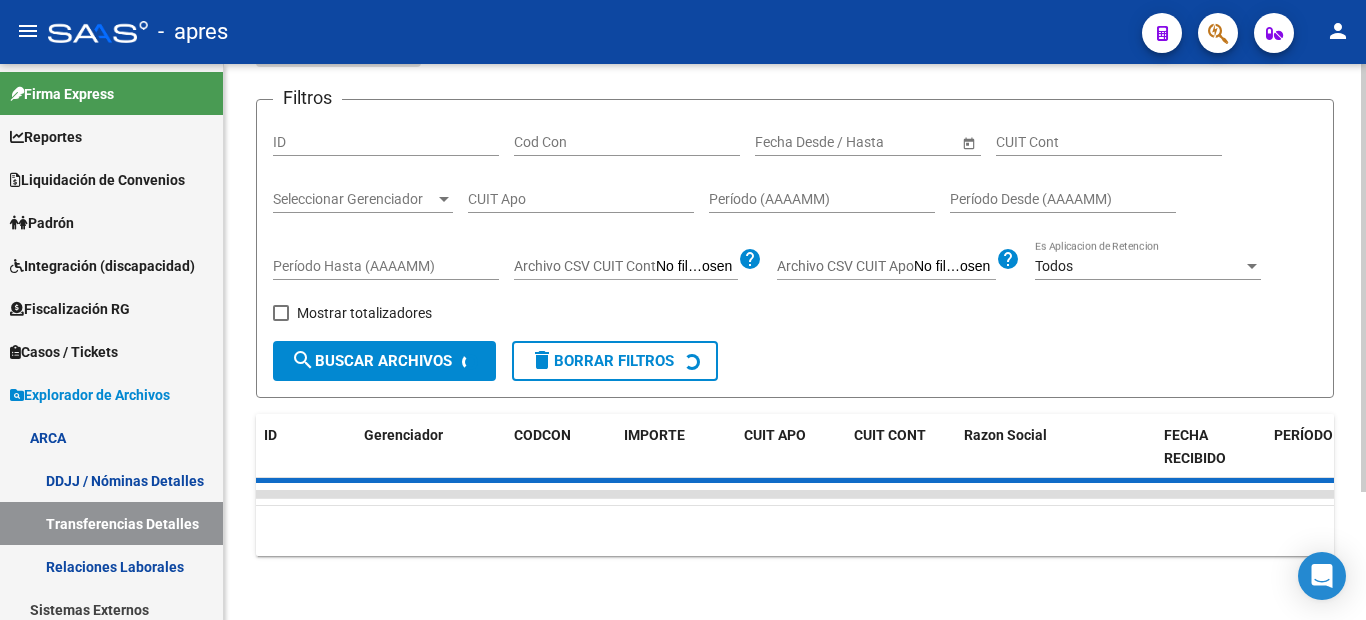scroll, scrollTop: 0, scrollLeft: 0, axis: both 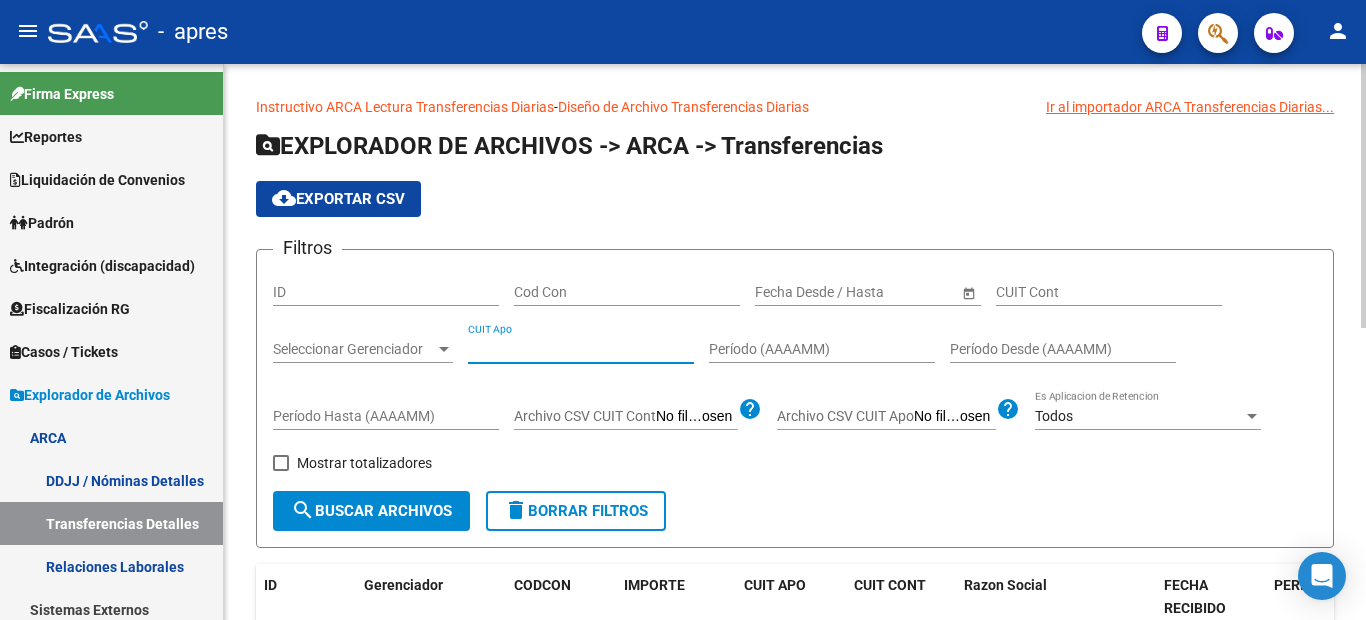 click on "CUIT Apo" at bounding box center (581, 349) 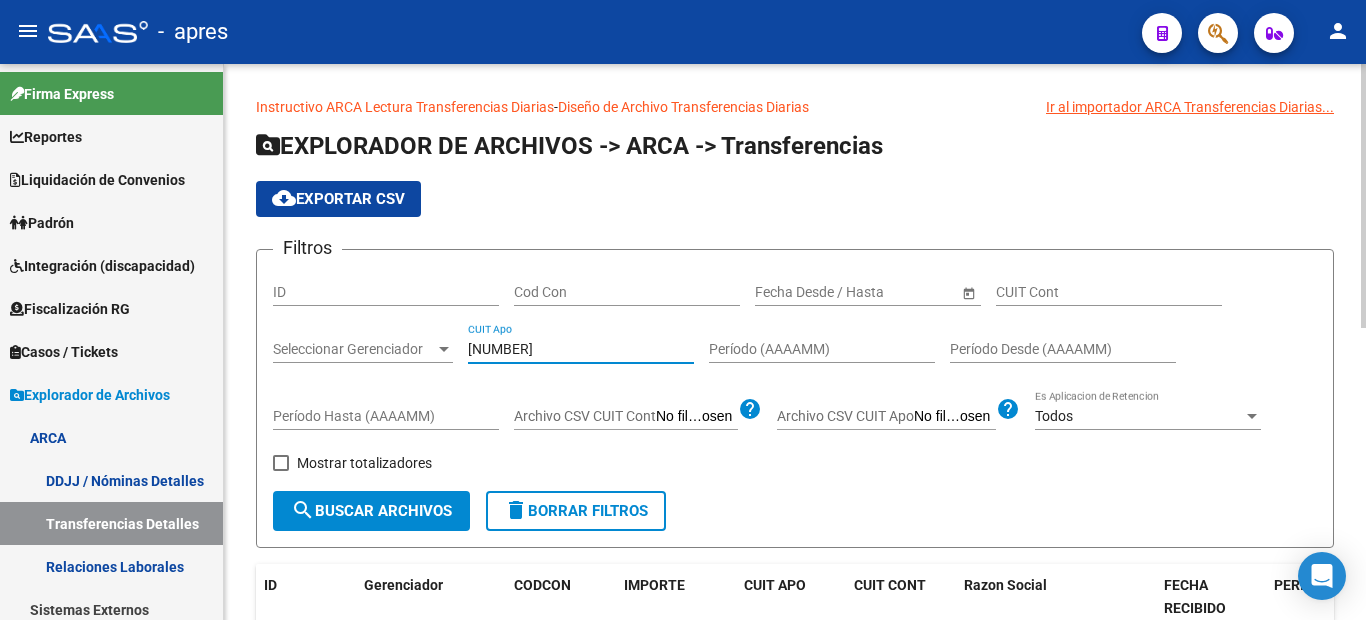 type on "[NUMBER]" 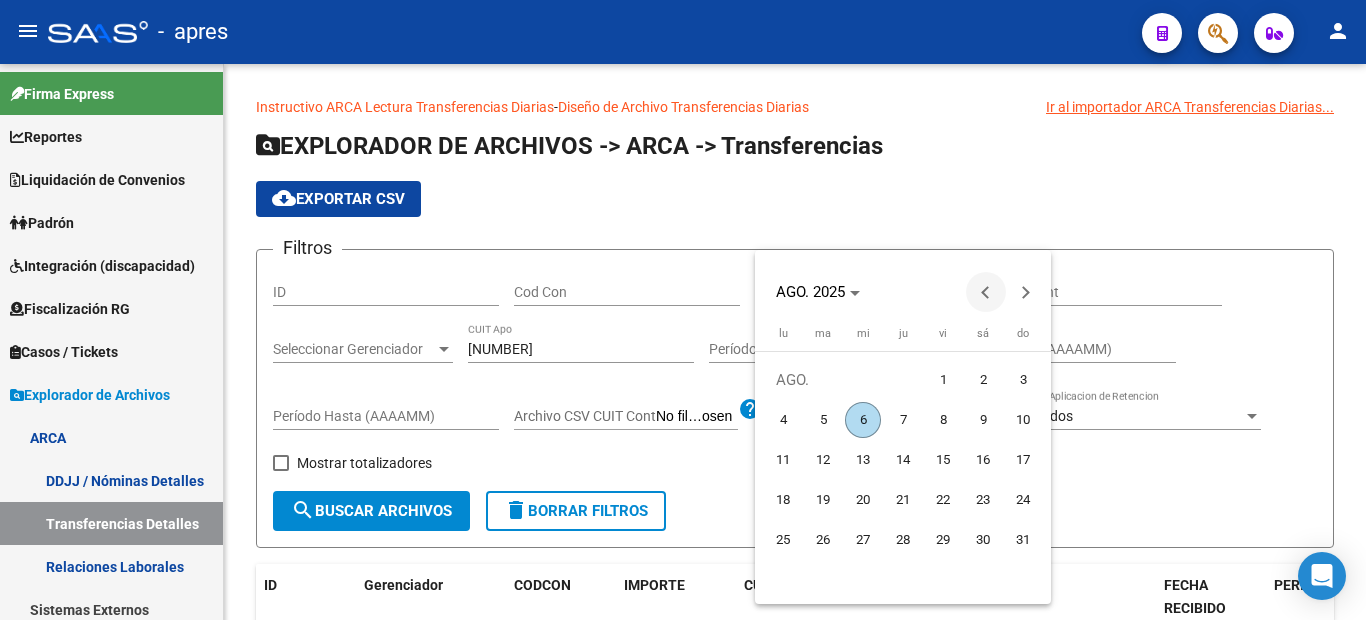 click at bounding box center [986, 292] 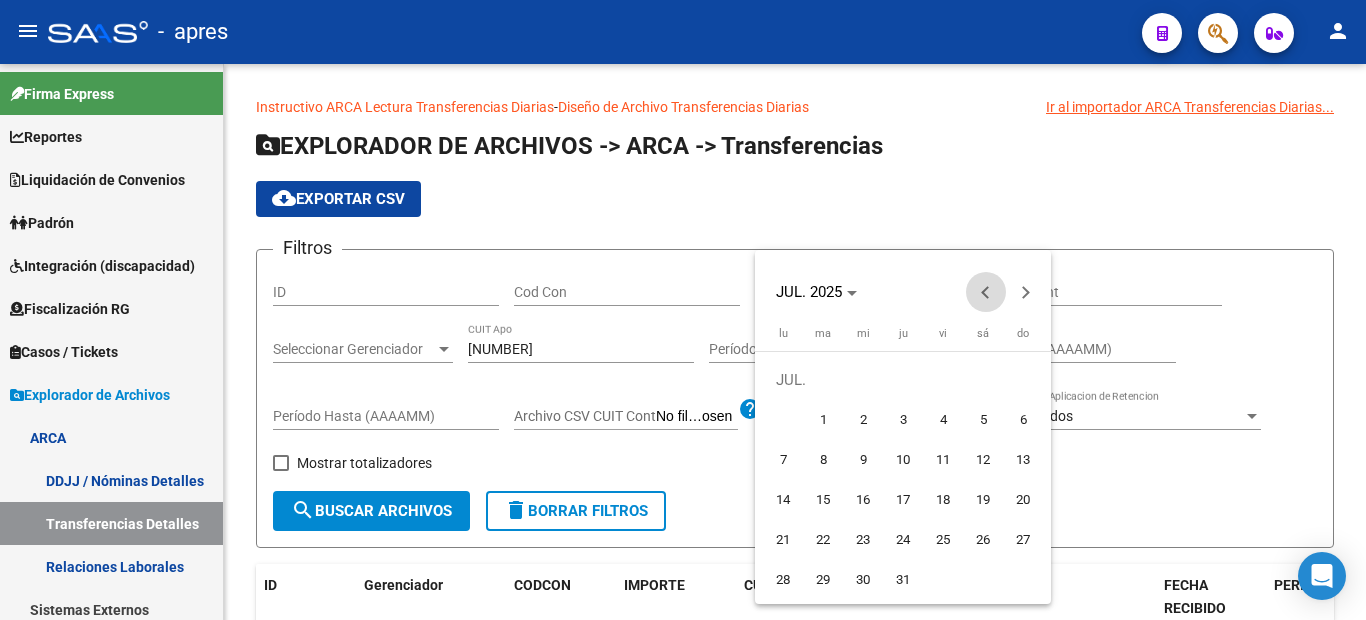 click at bounding box center [986, 292] 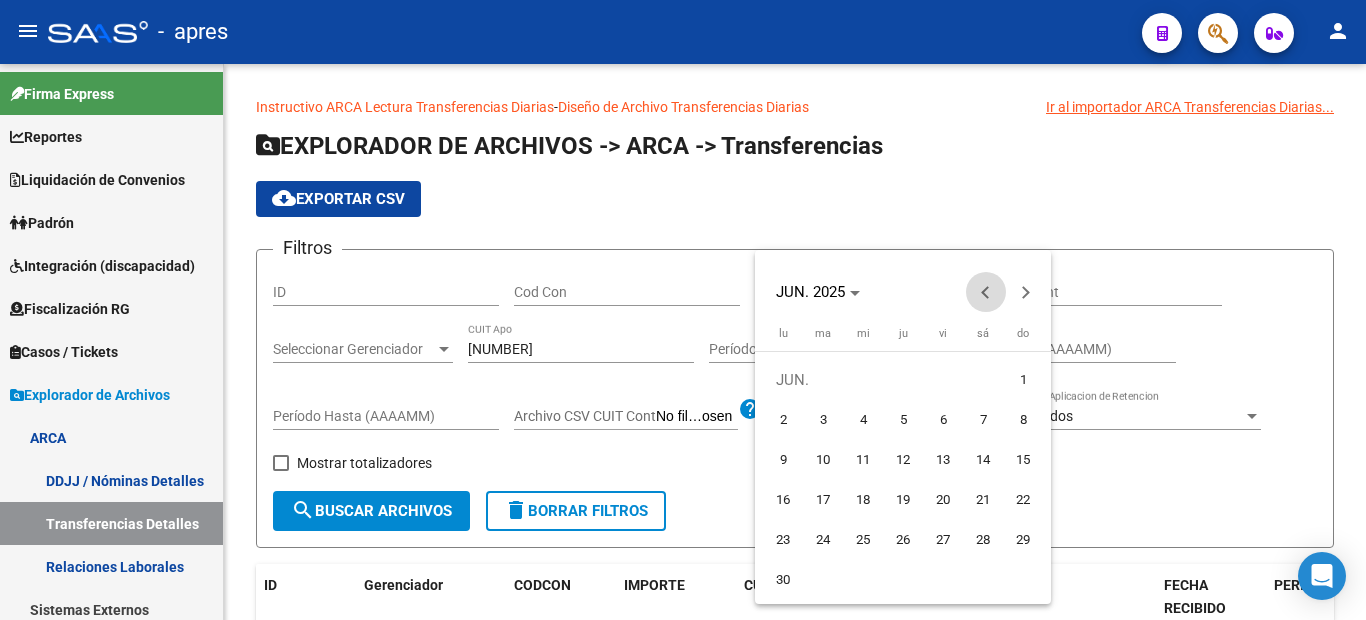 click at bounding box center [986, 292] 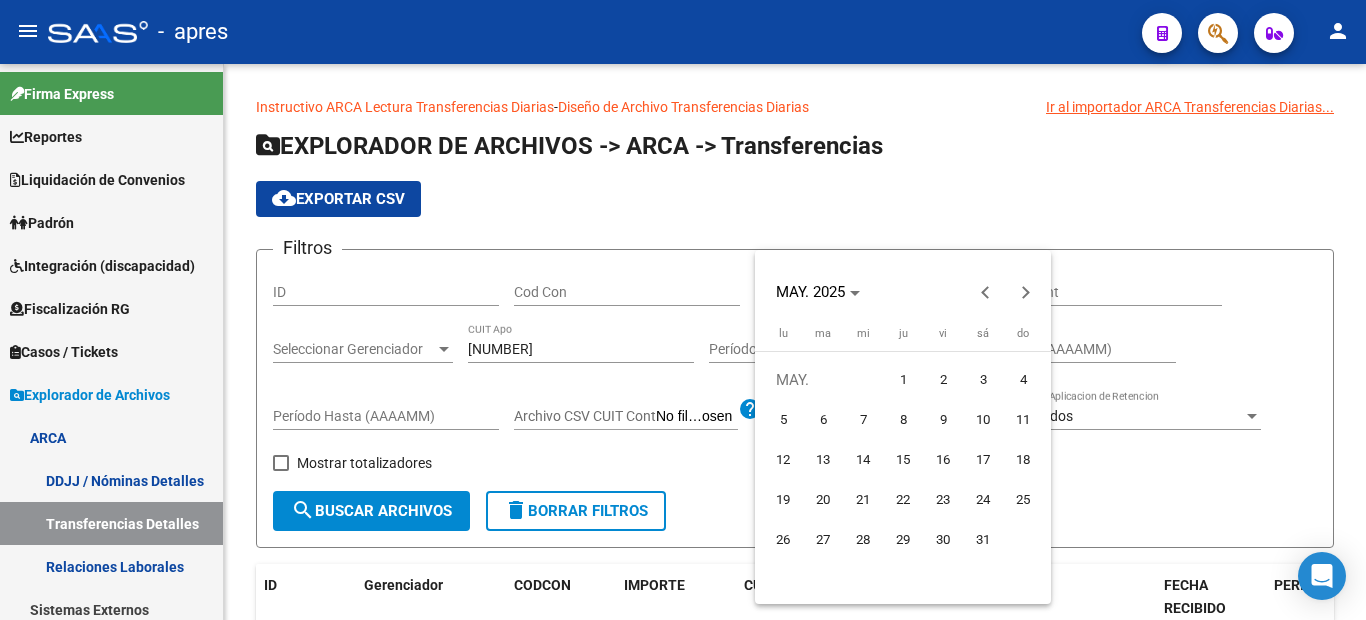 click on "1" at bounding box center (903, 380) 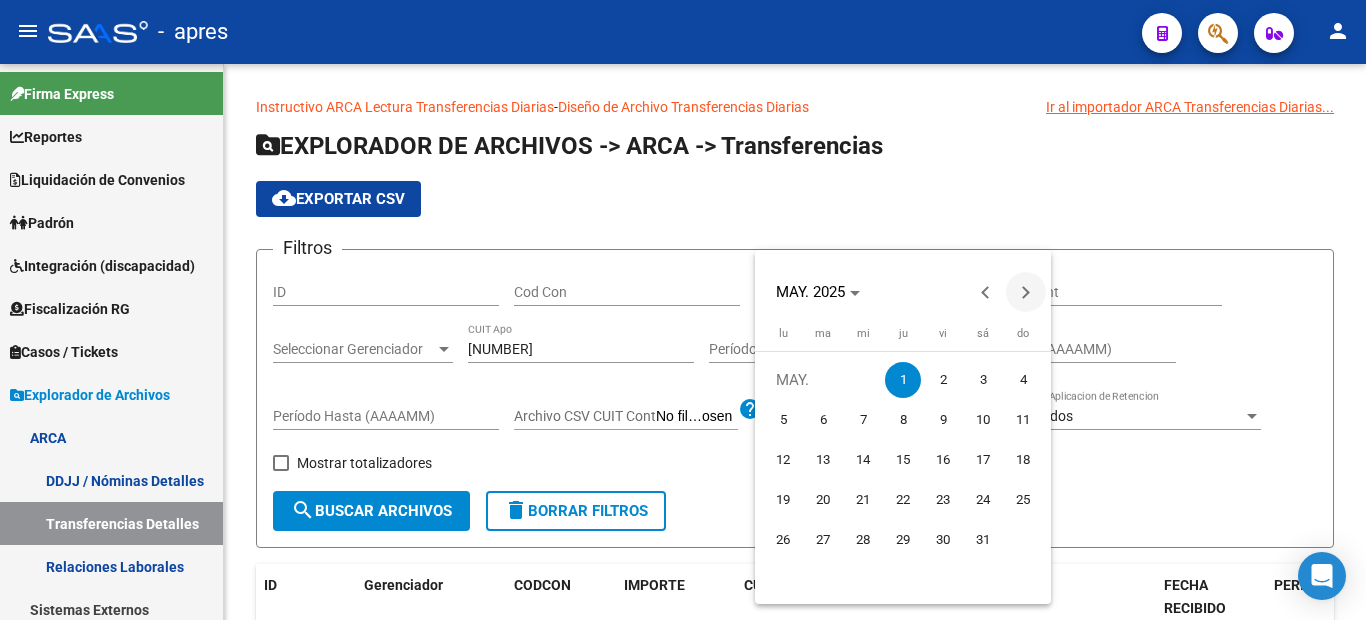 click at bounding box center (1026, 292) 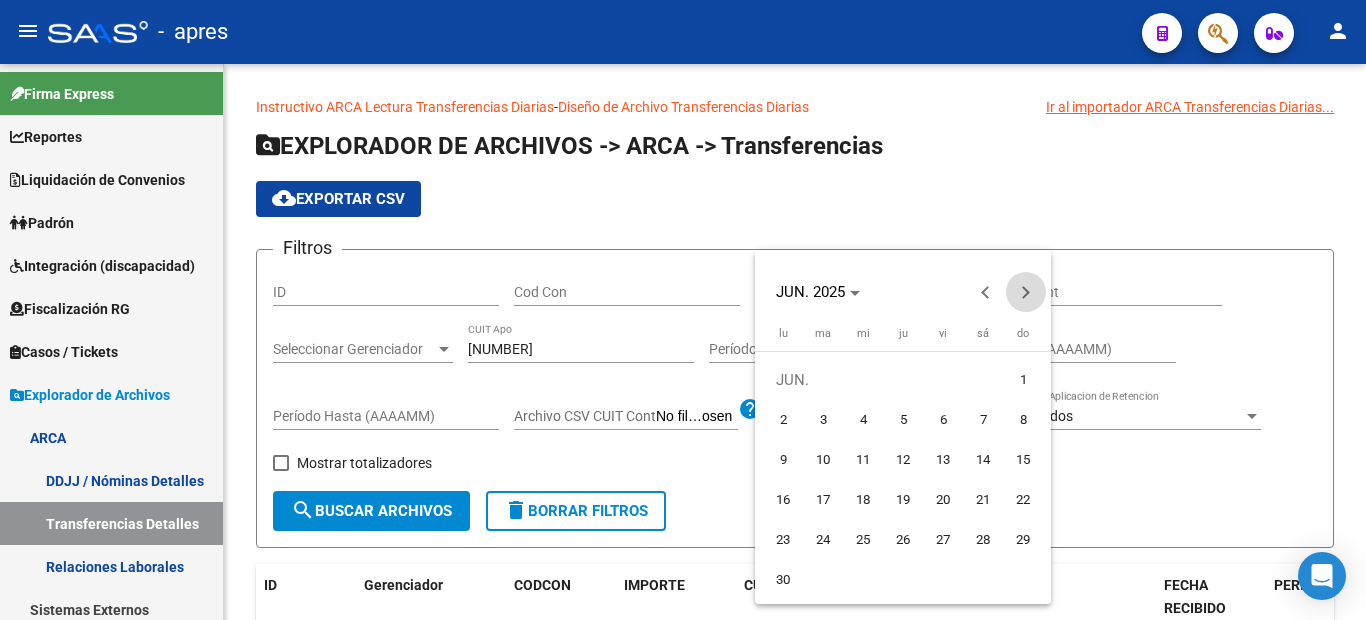 click at bounding box center [1026, 292] 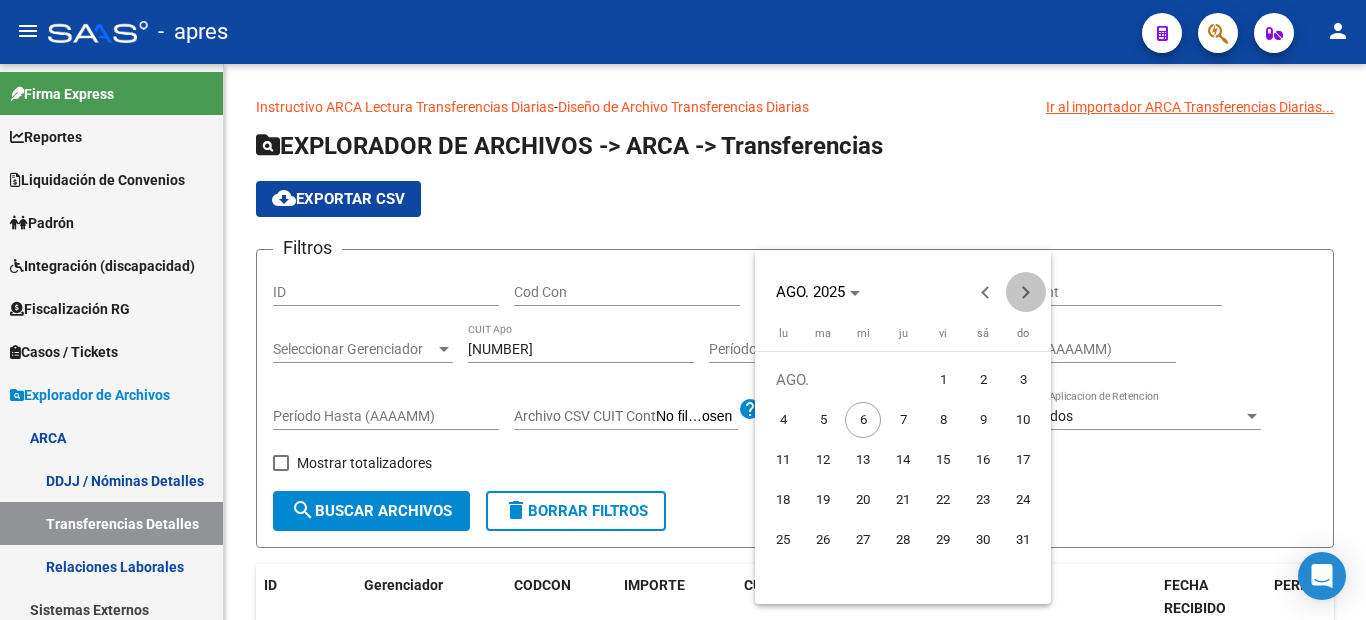 click at bounding box center [1026, 292] 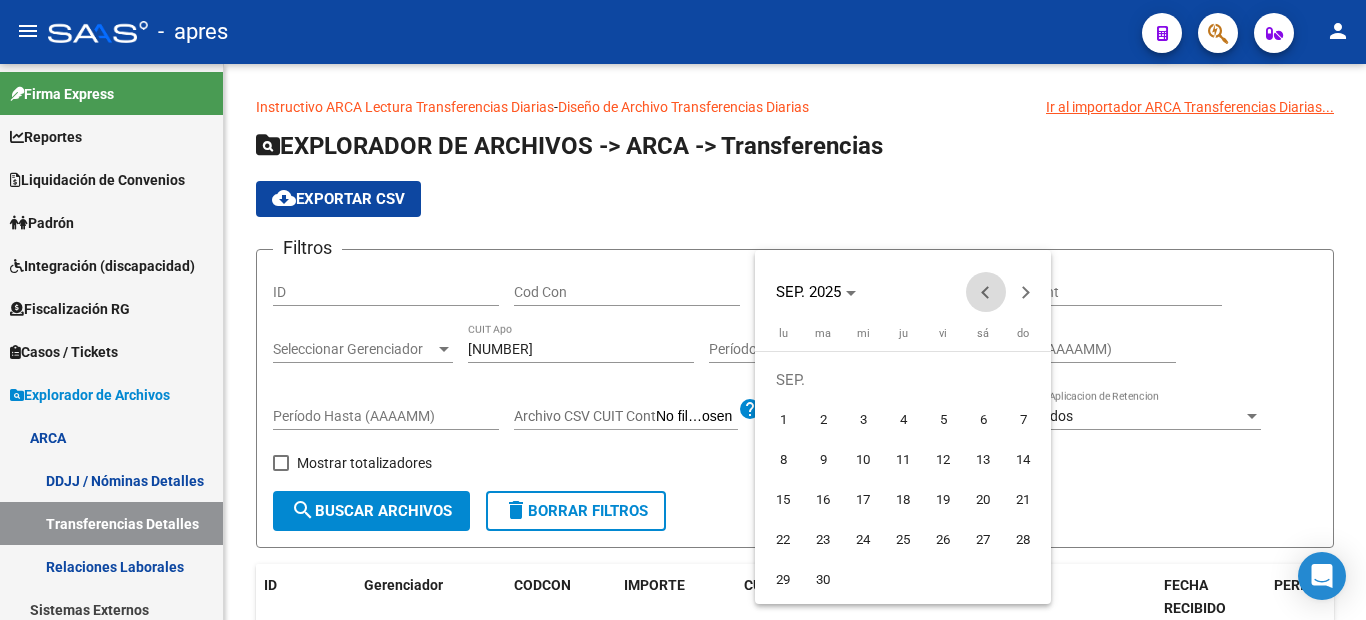 click at bounding box center (986, 292) 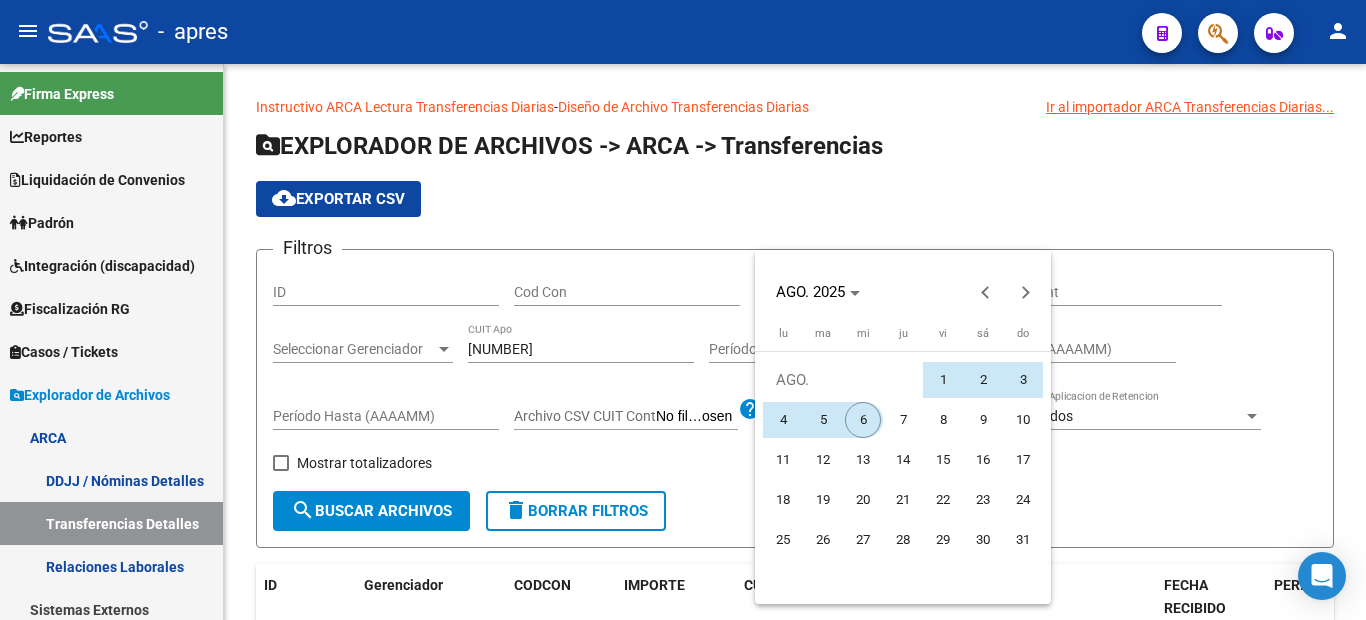 click on "6" at bounding box center [863, 420] 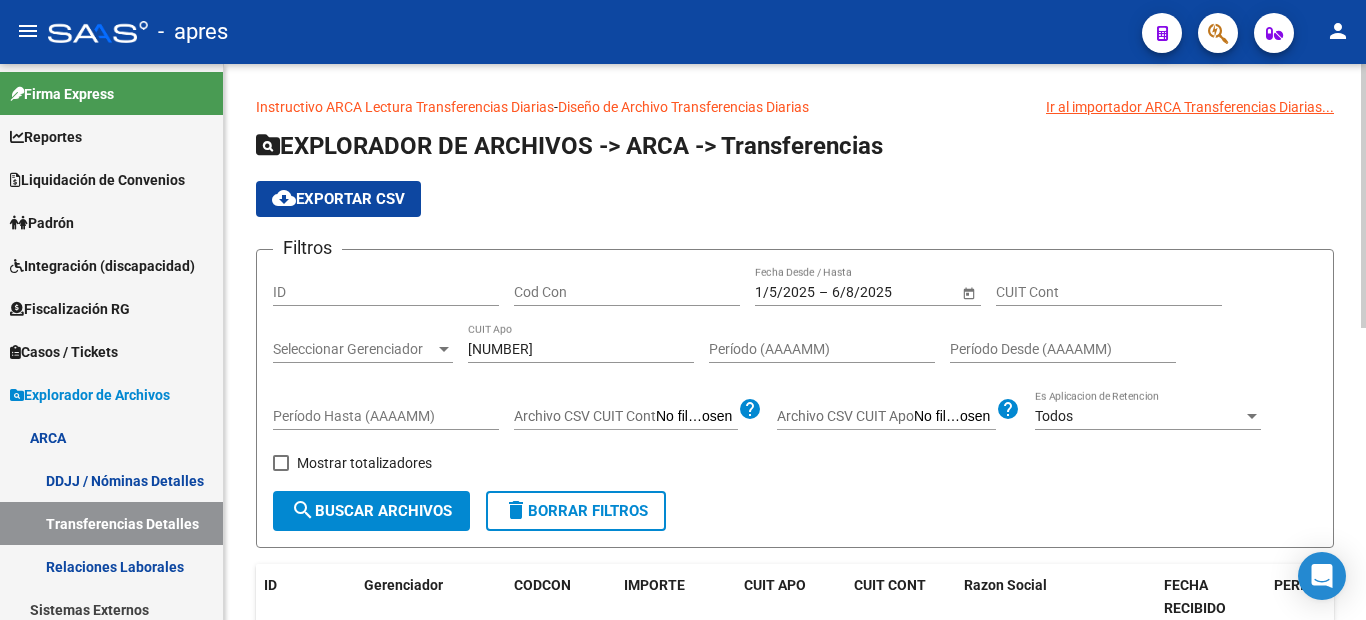 click on "search  Buscar Archivos" 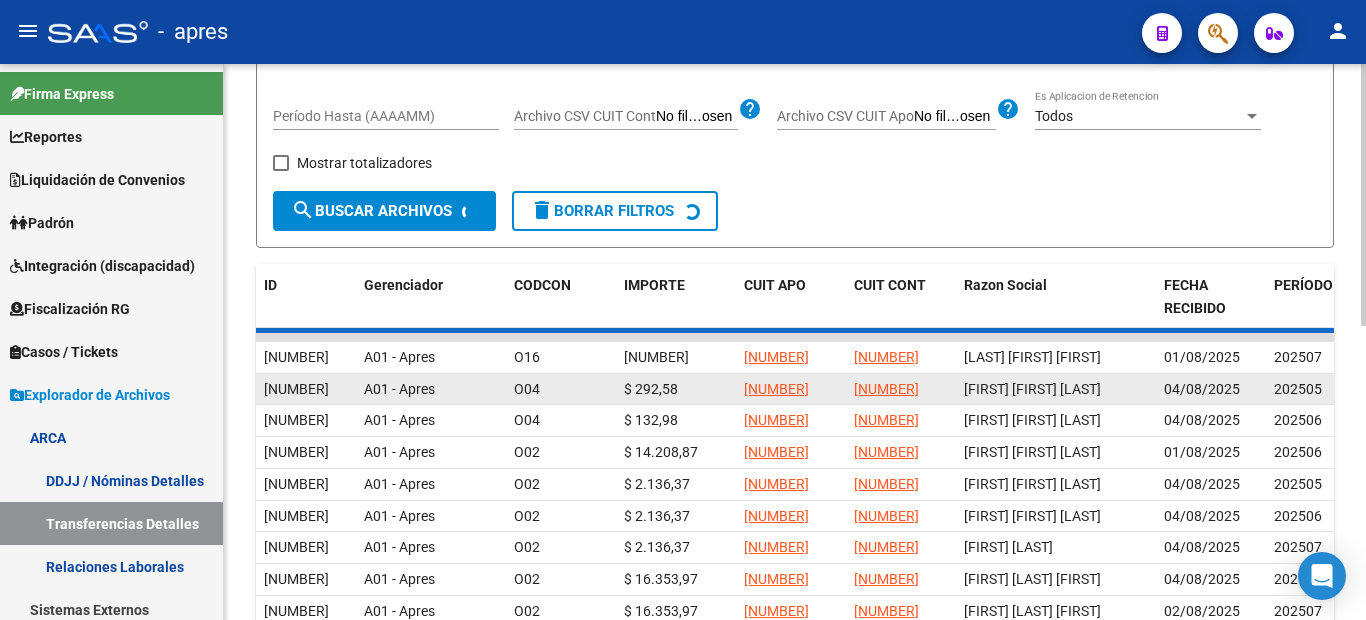 scroll, scrollTop: 217, scrollLeft: 0, axis: vertical 